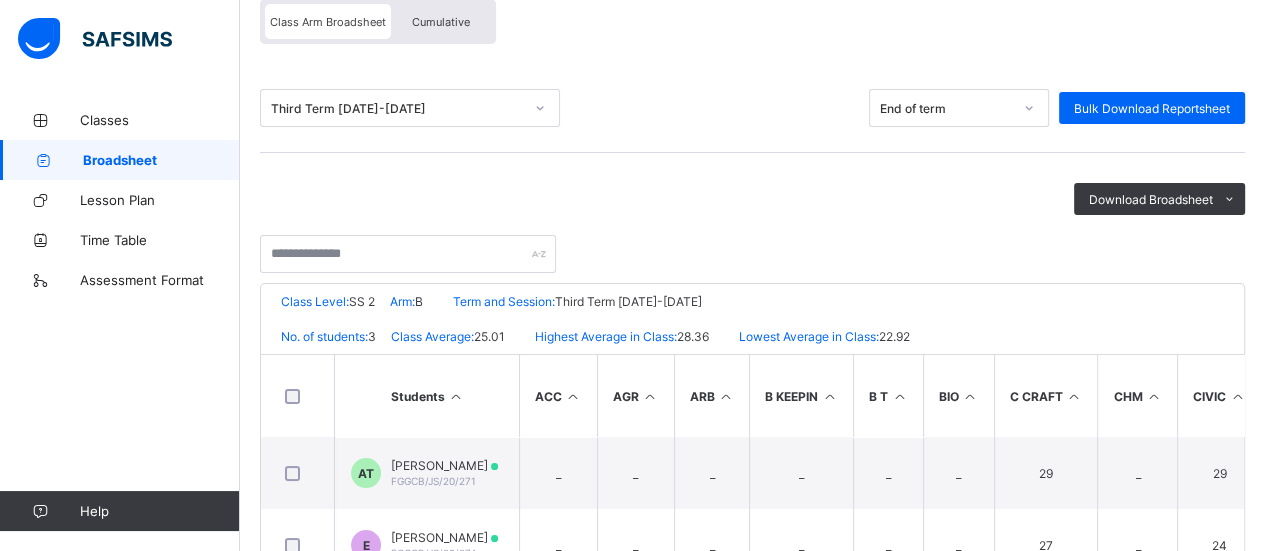 scroll, scrollTop: 0, scrollLeft: 0, axis: both 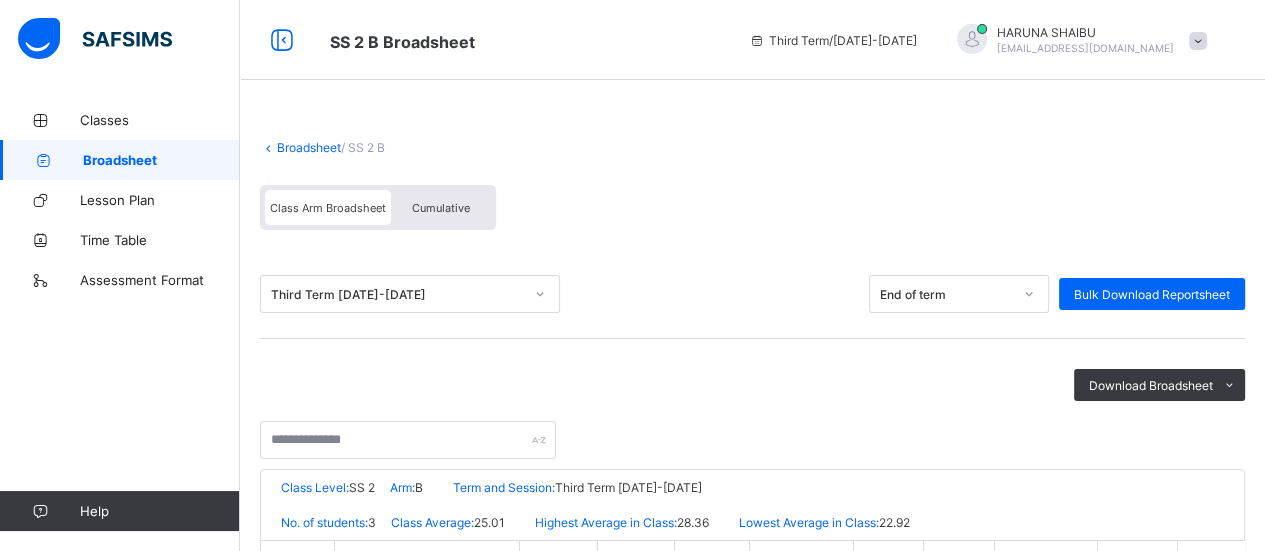 click on "Classes" at bounding box center (160, 120) 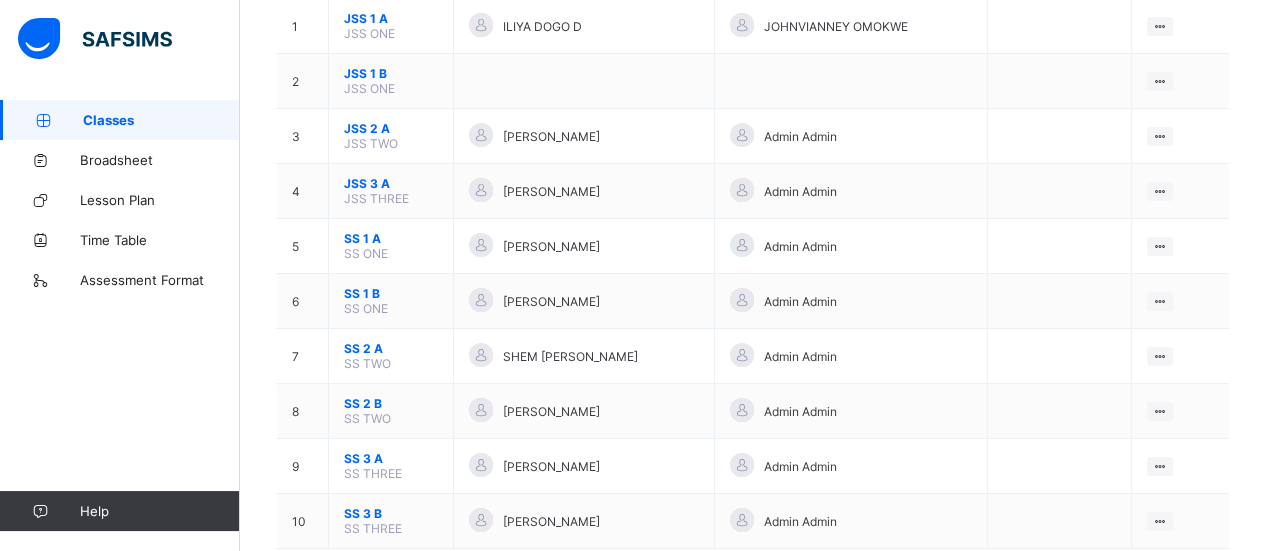 scroll, scrollTop: 268, scrollLeft: 0, axis: vertical 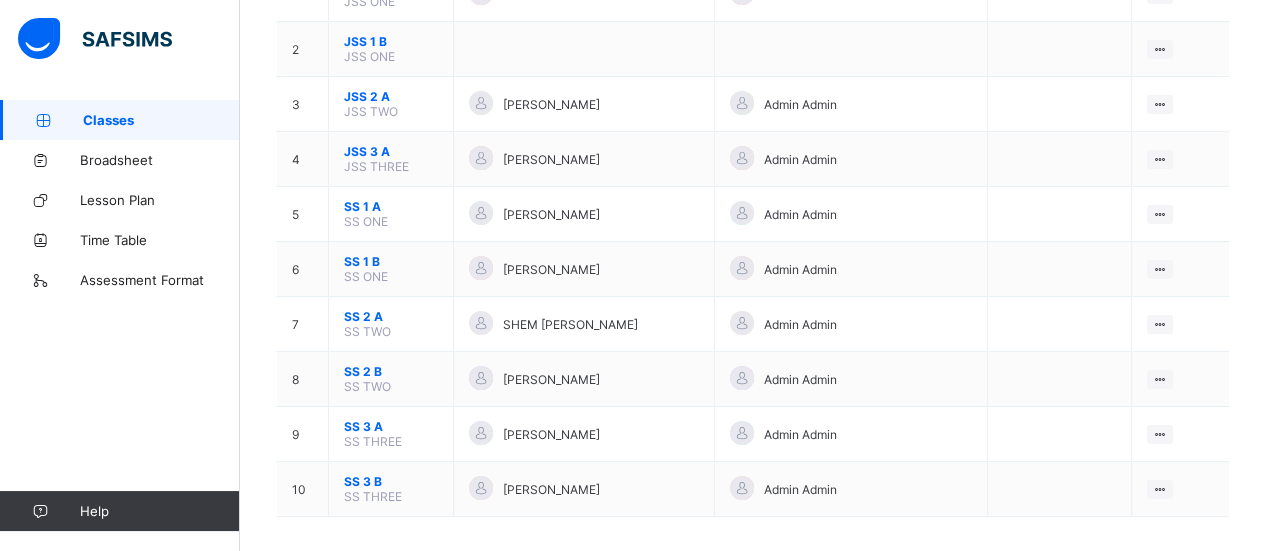 click on "View Class" at bounding box center (0, 0) 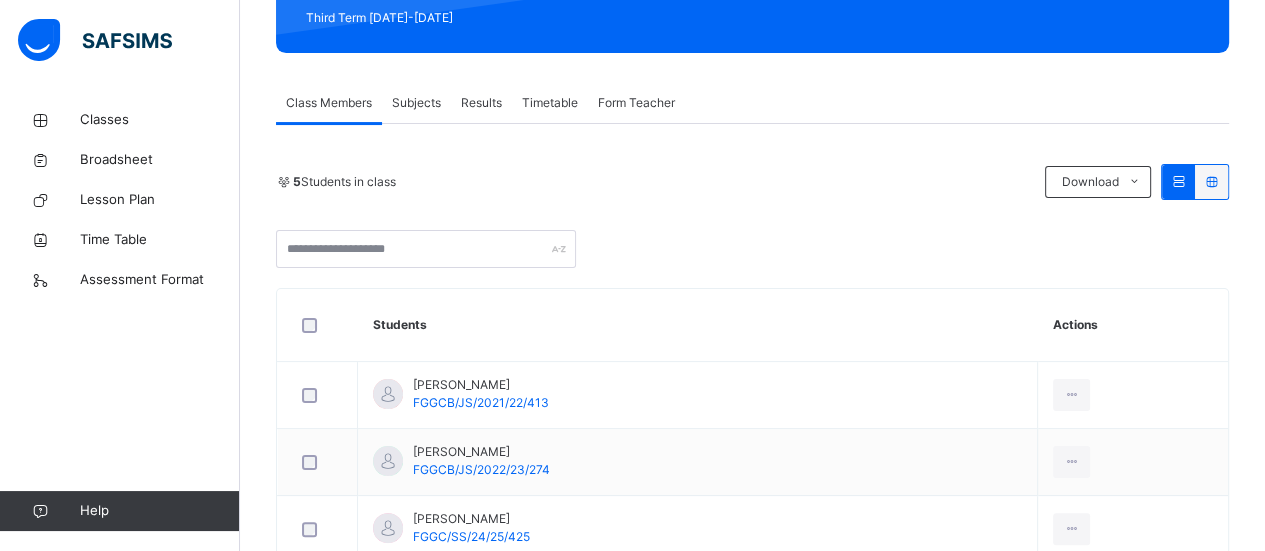 scroll, scrollTop: 321, scrollLeft: 0, axis: vertical 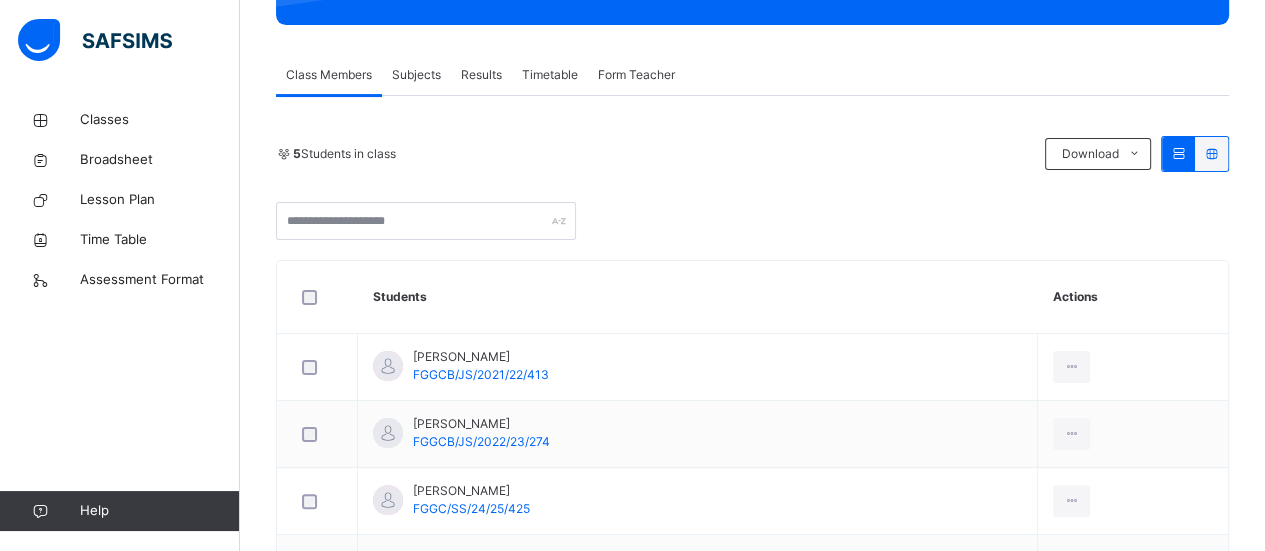 click on "Subjects" at bounding box center (416, 75) 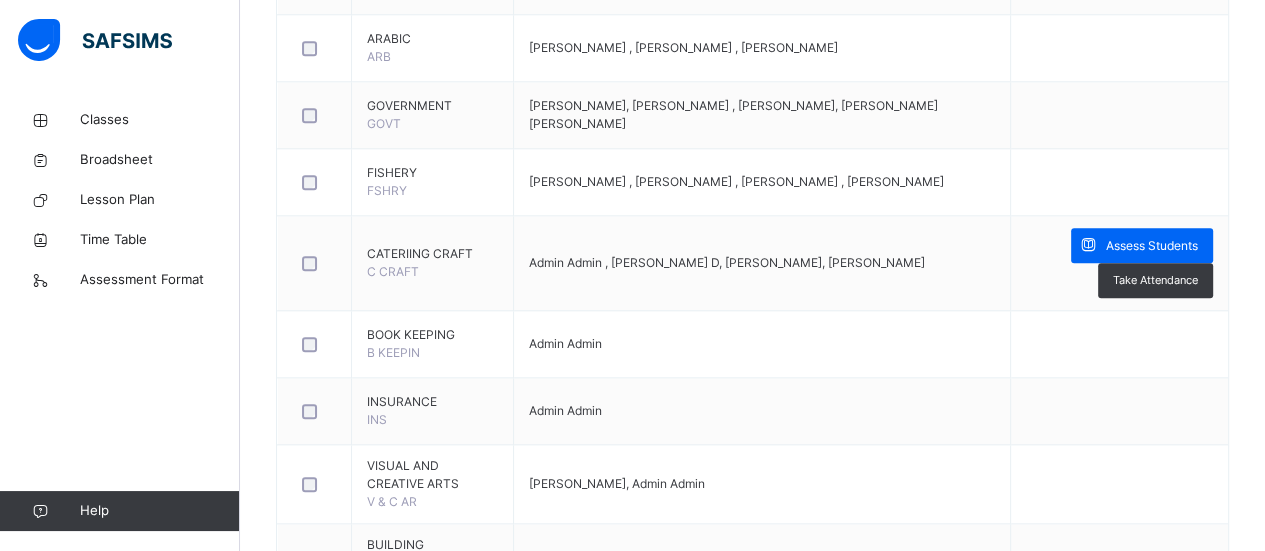 scroll, scrollTop: 1856, scrollLeft: 0, axis: vertical 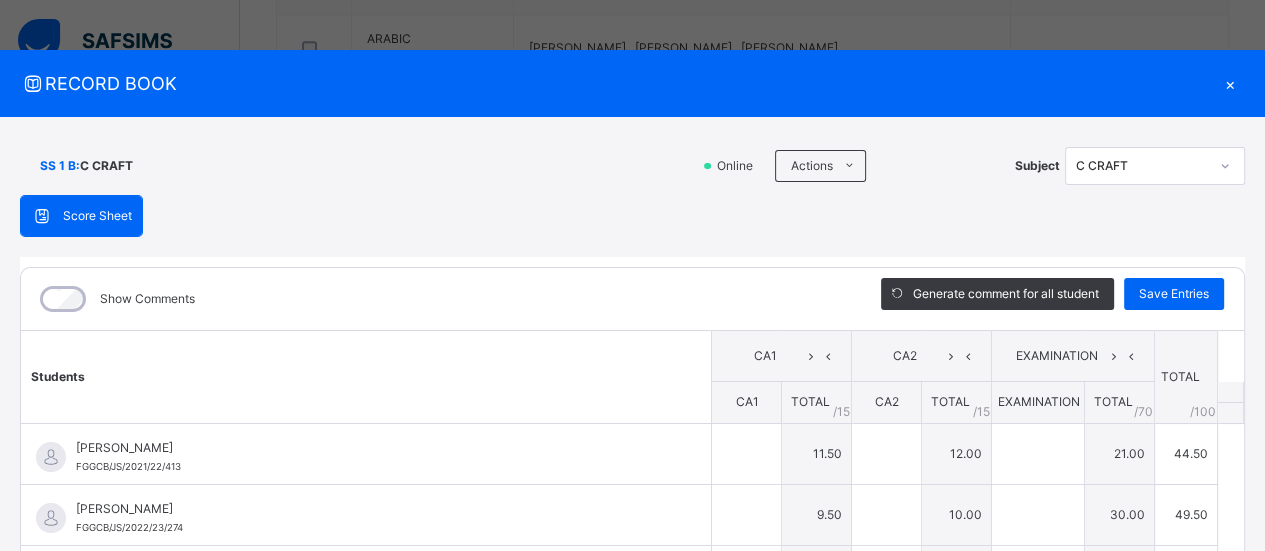 type on "****" 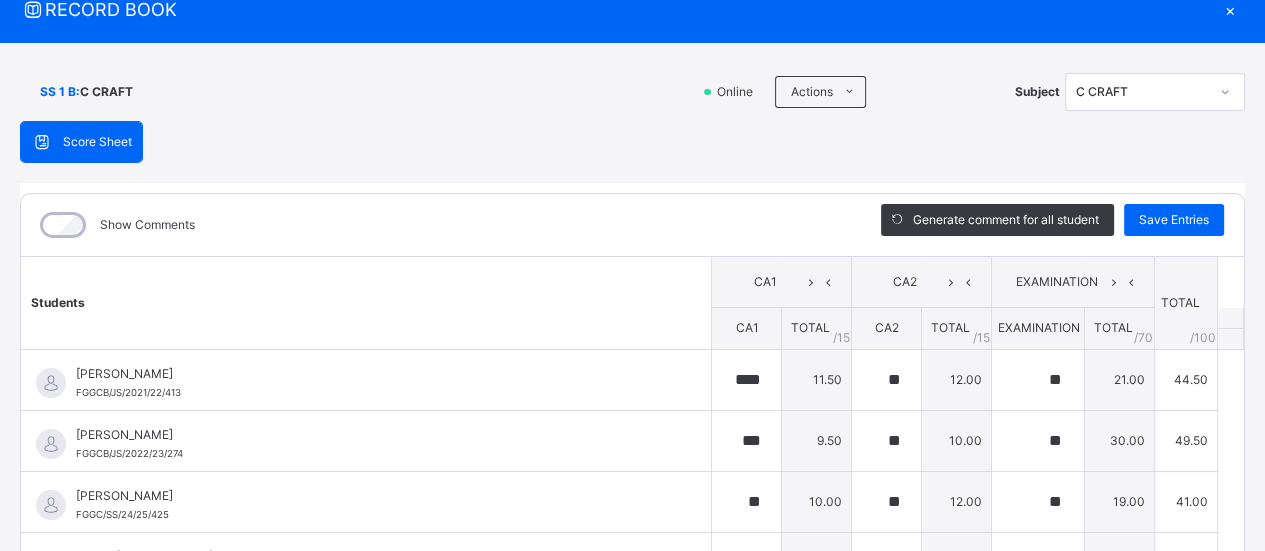 scroll, scrollTop: 0, scrollLeft: 0, axis: both 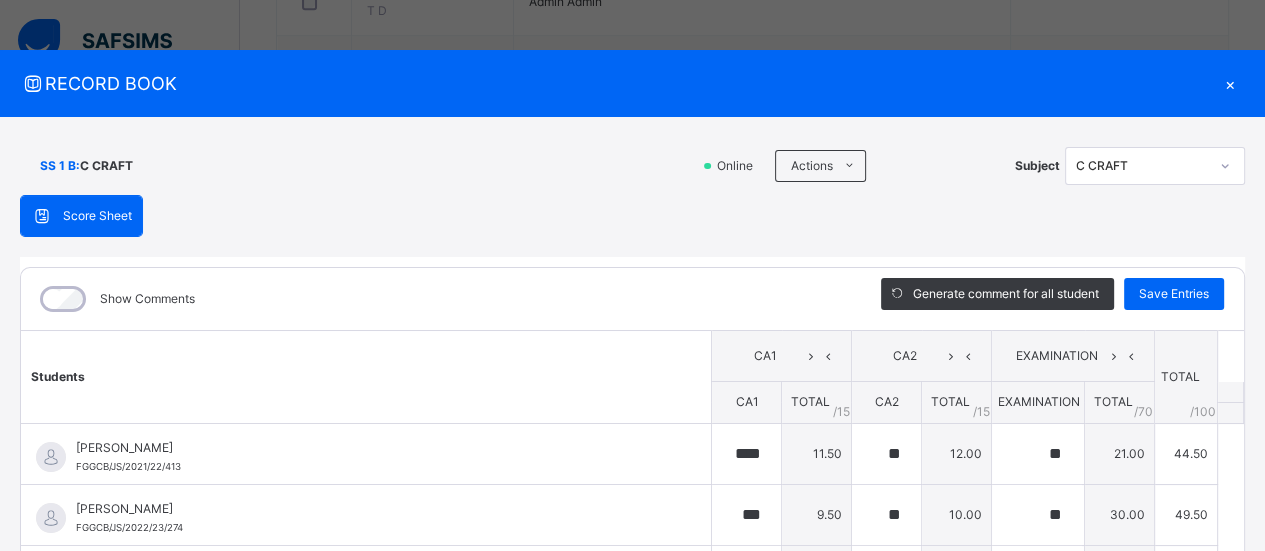 click on "×" at bounding box center [1230, 83] 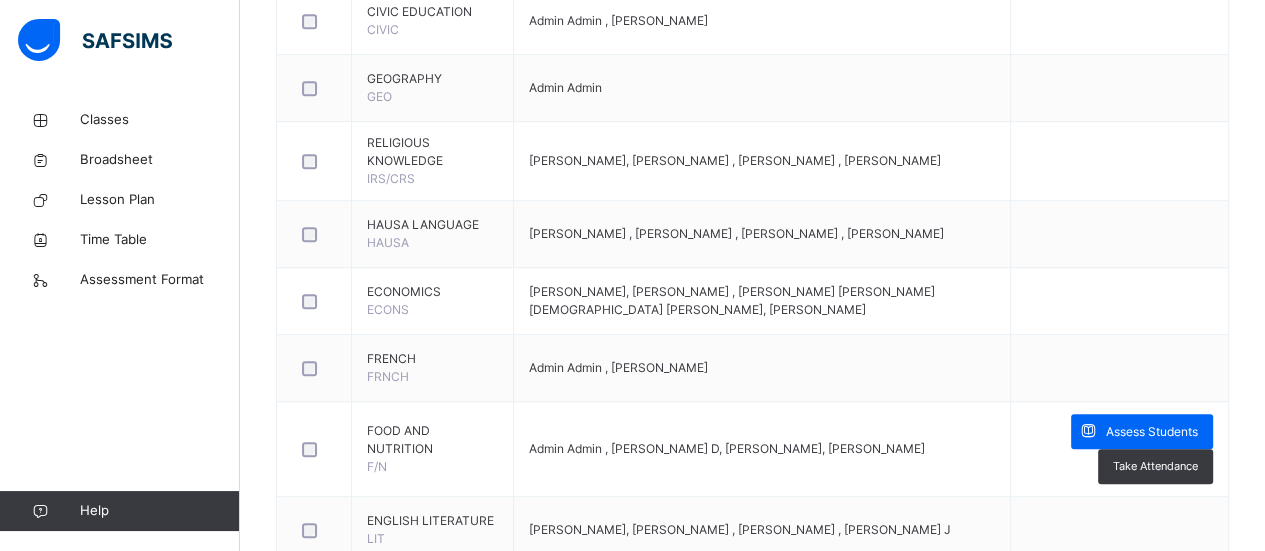 scroll, scrollTop: 1025, scrollLeft: 0, axis: vertical 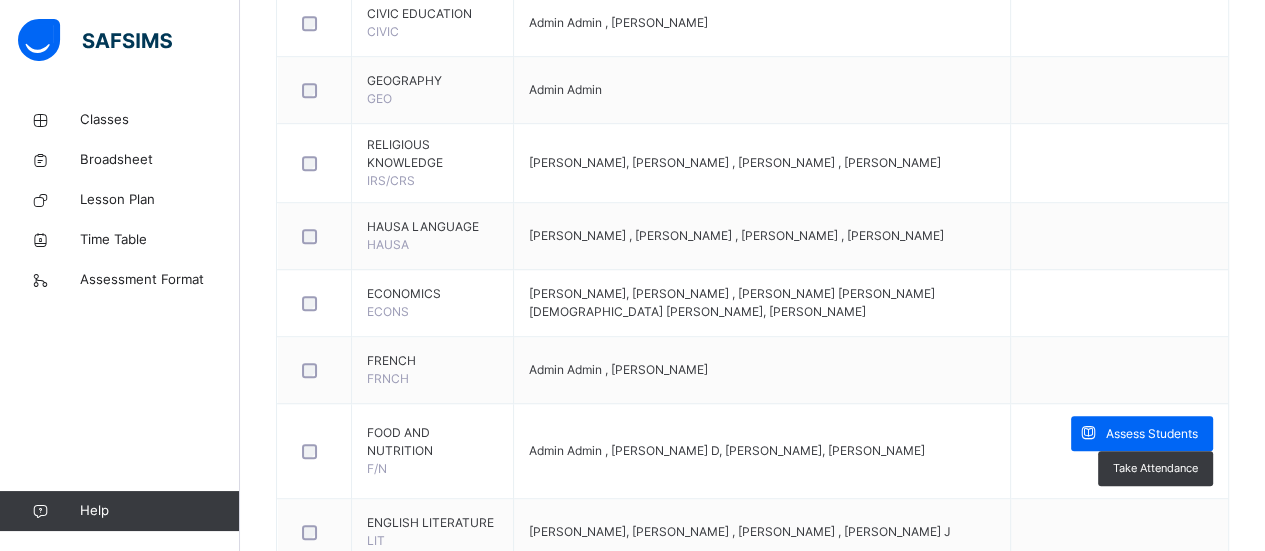 click on "Classes" at bounding box center [160, 120] 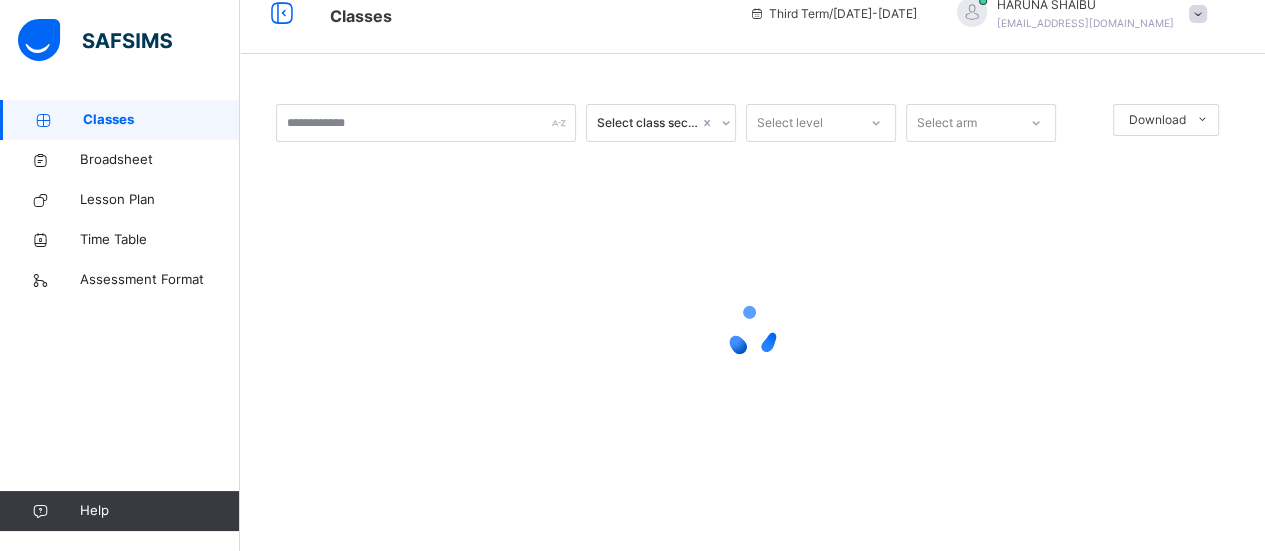 scroll, scrollTop: 344, scrollLeft: 0, axis: vertical 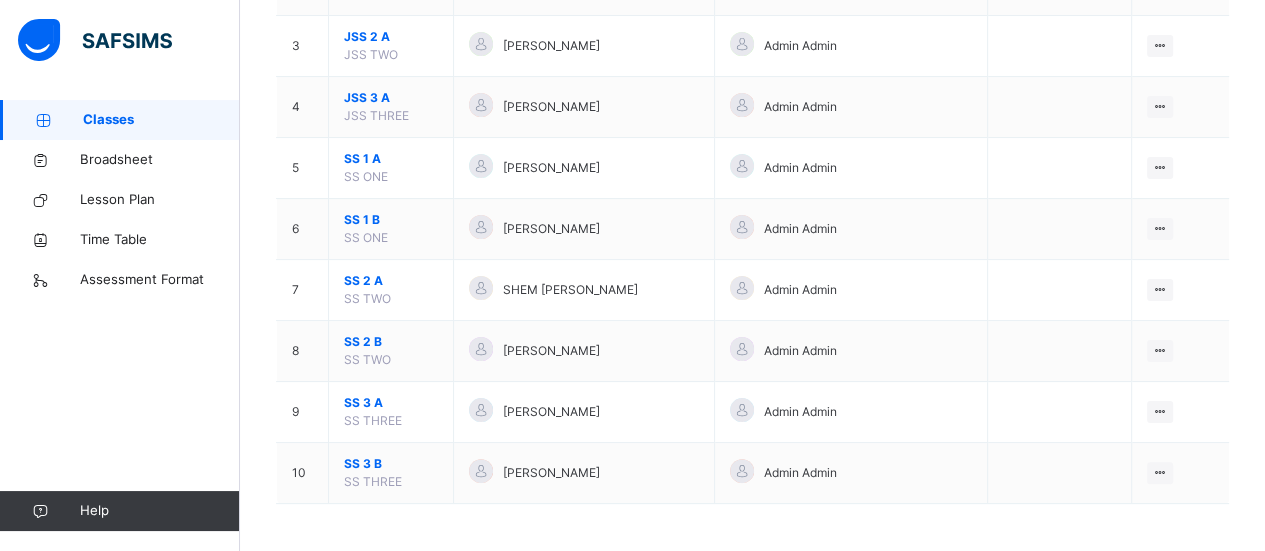 click on "View Class" at bounding box center [0, 0] 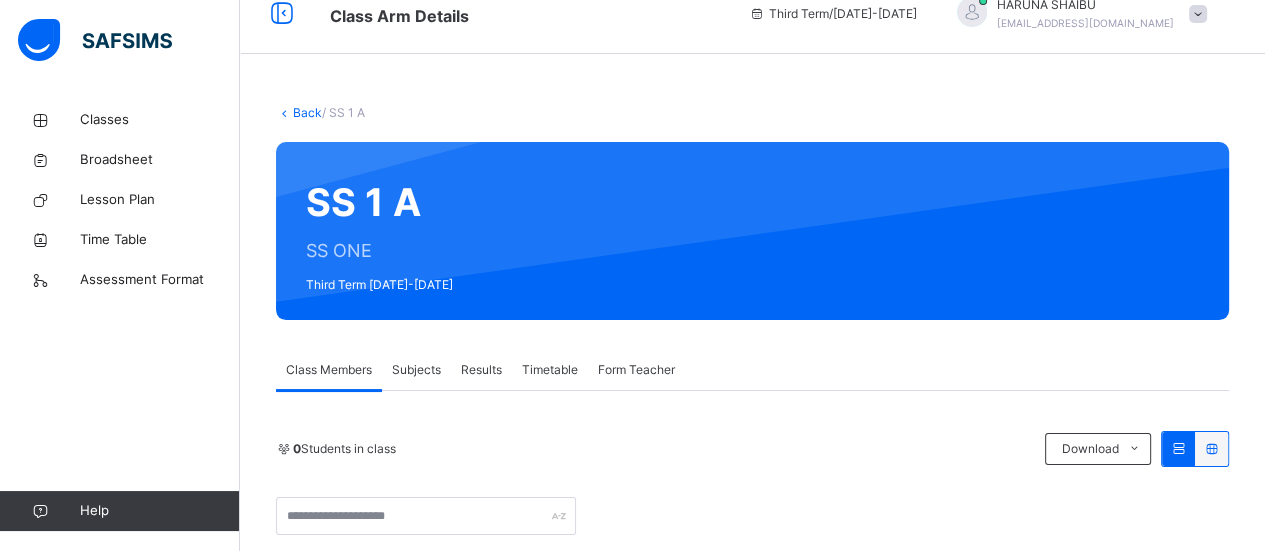 scroll, scrollTop: 344, scrollLeft: 0, axis: vertical 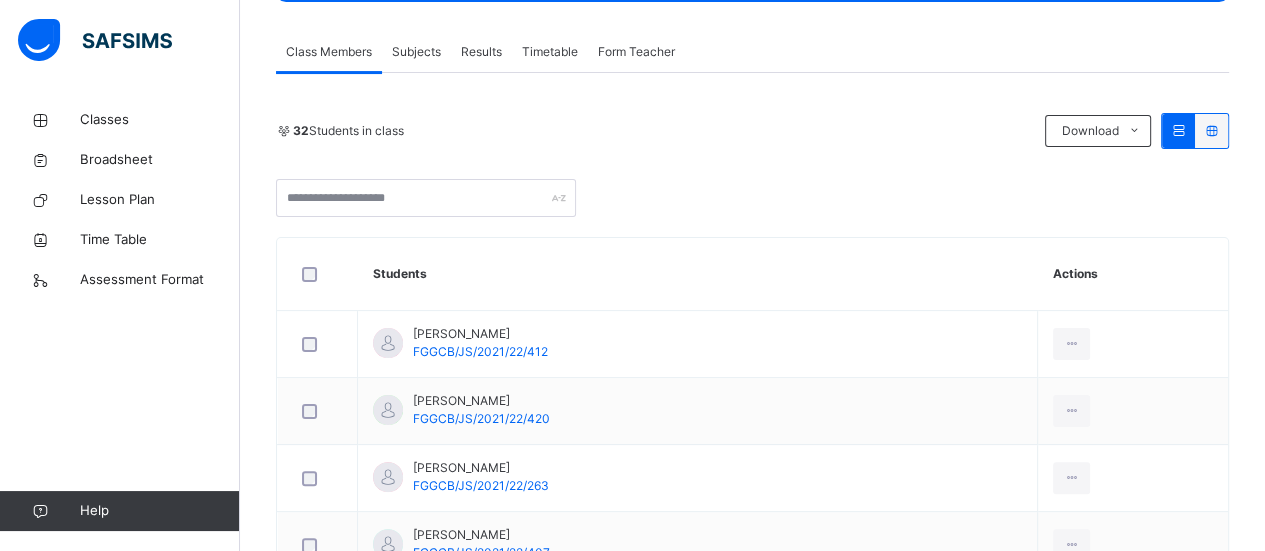 click on "Subjects" at bounding box center (416, 52) 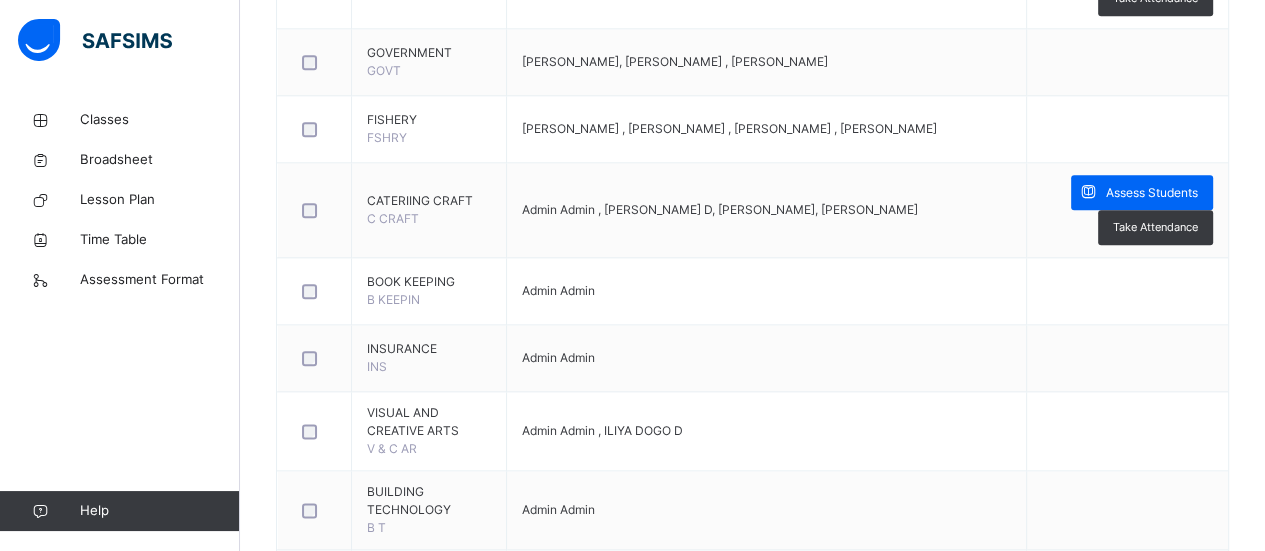 scroll, scrollTop: 1966, scrollLeft: 0, axis: vertical 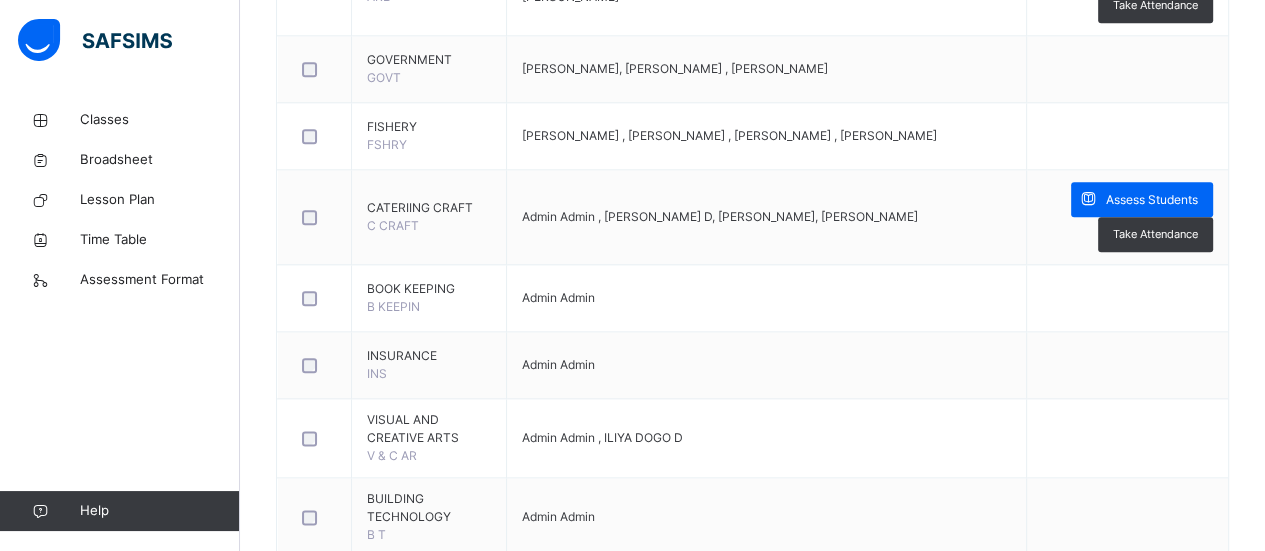 click on "Assess Students" at bounding box center (1152, 200) 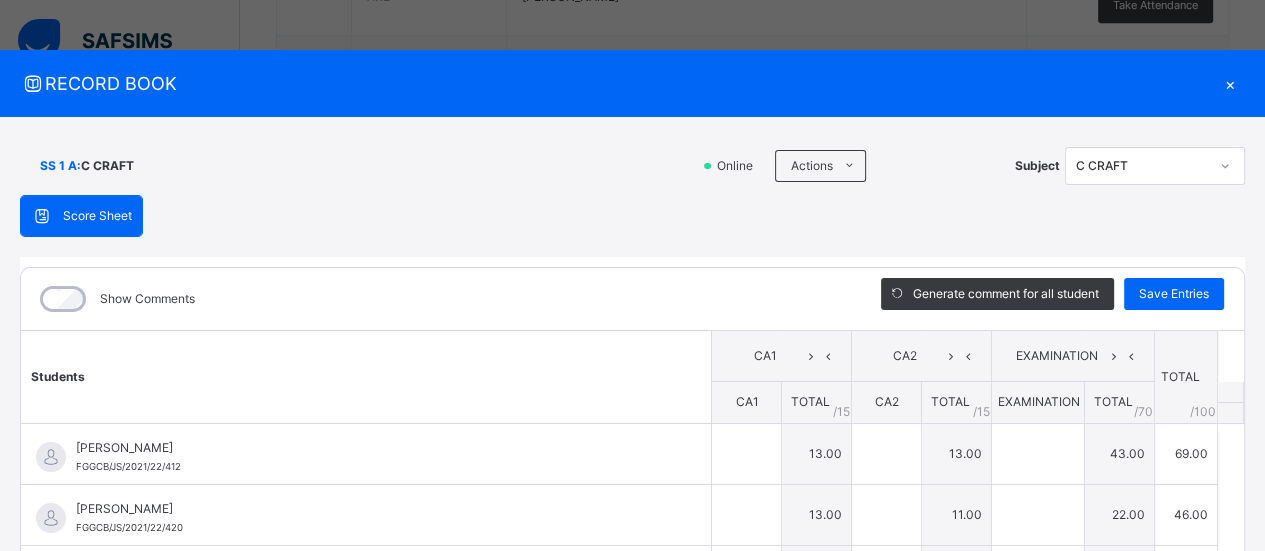 type on "**" 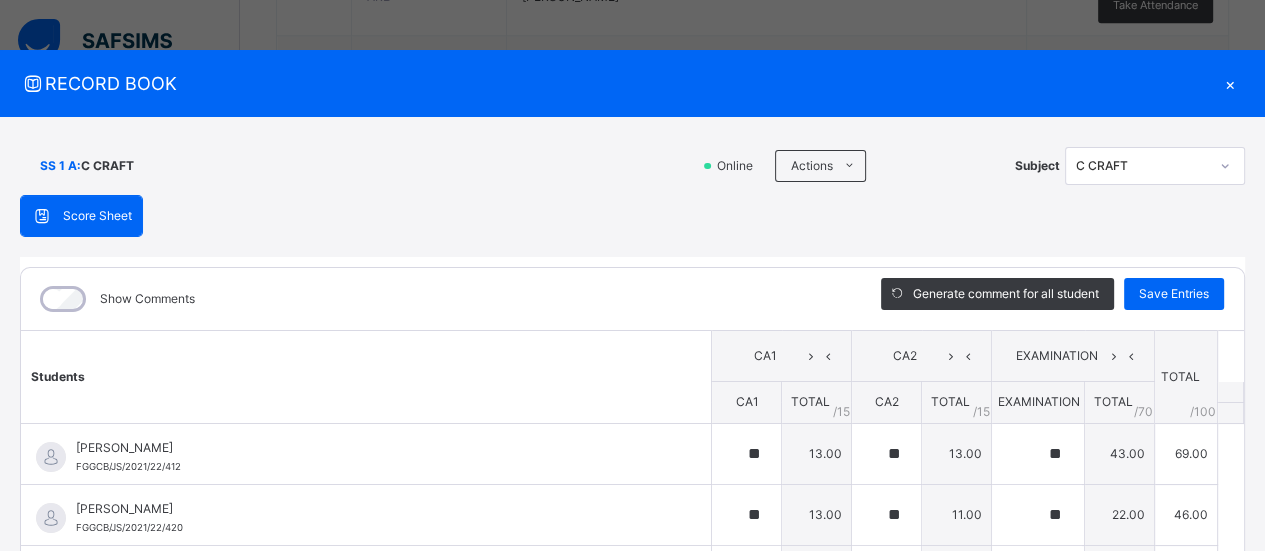 type on "**" 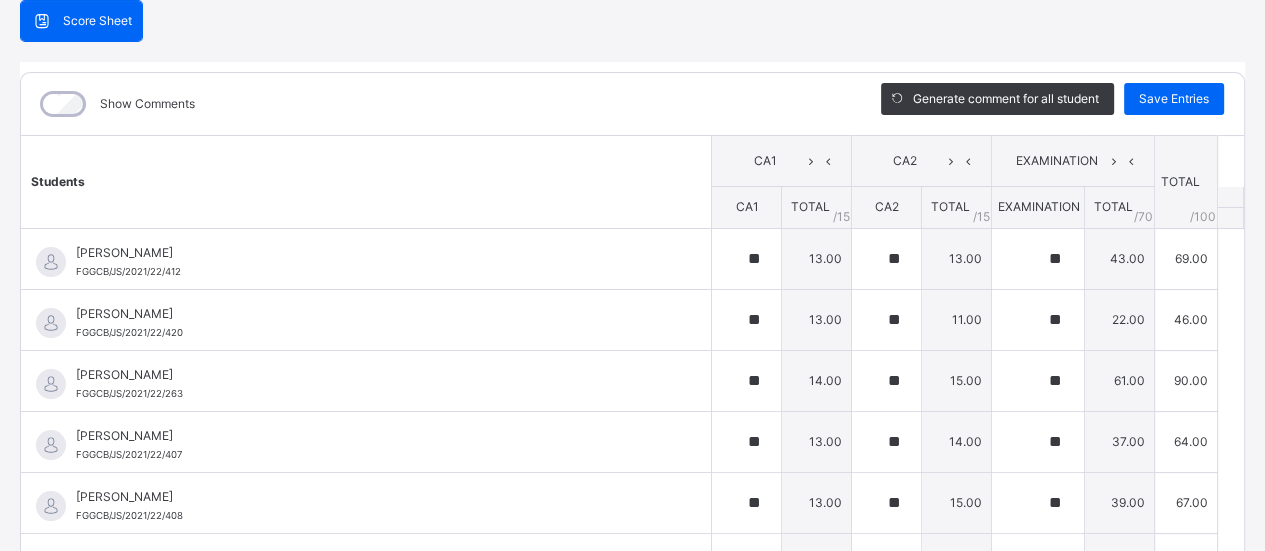 scroll, scrollTop: 196, scrollLeft: 0, axis: vertical 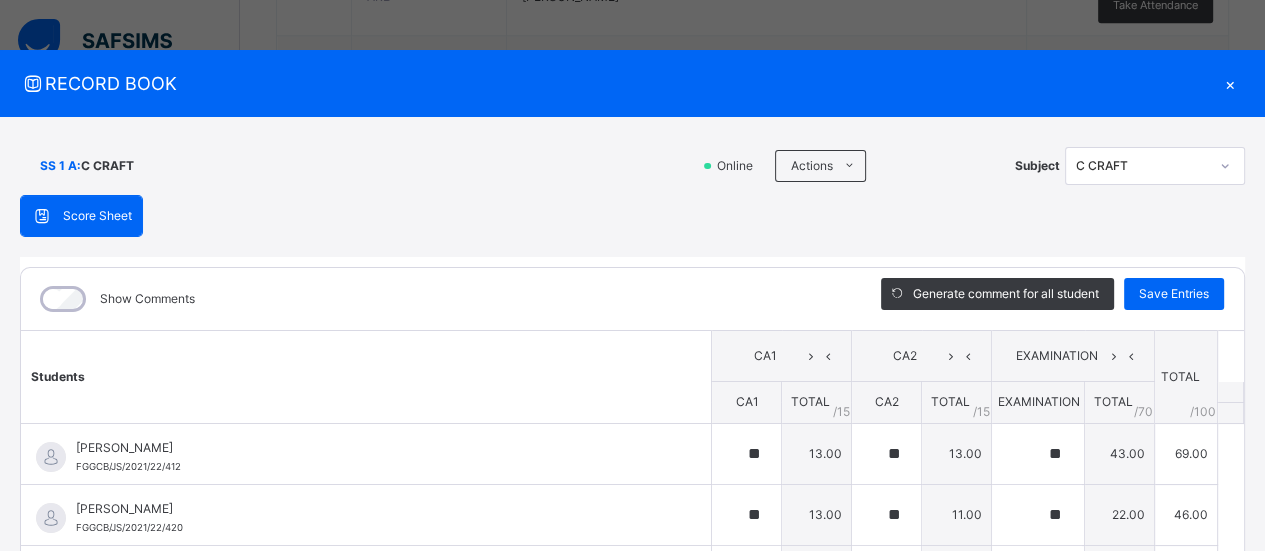 click on "×" at bounding box center (1230, 83) 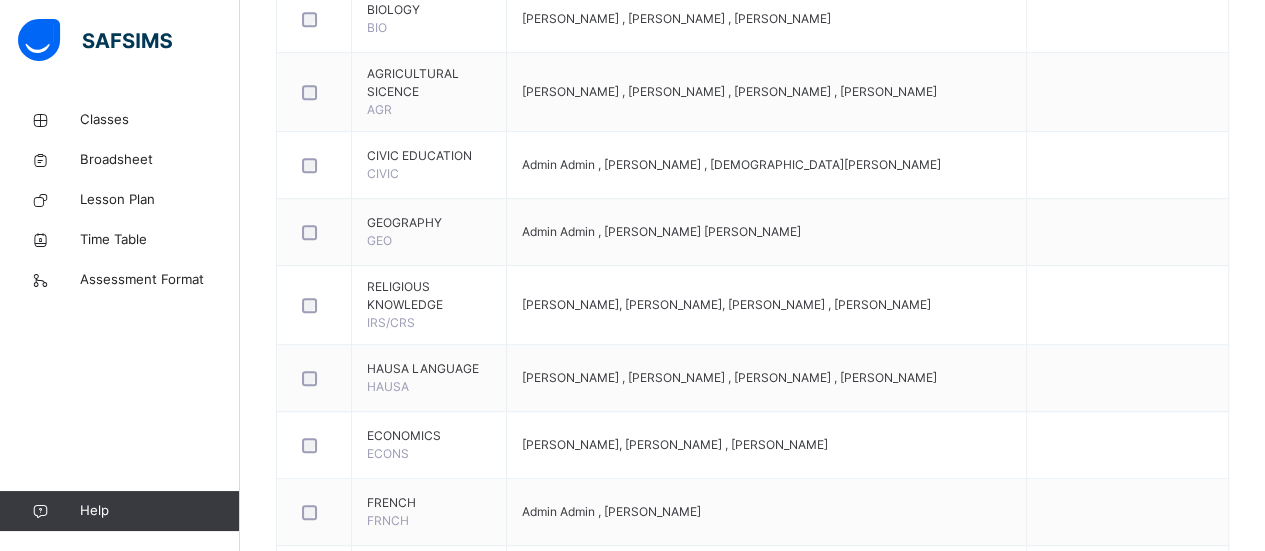 scroll, scrollTop: 882, scrollLeft: 0, axis: vertical 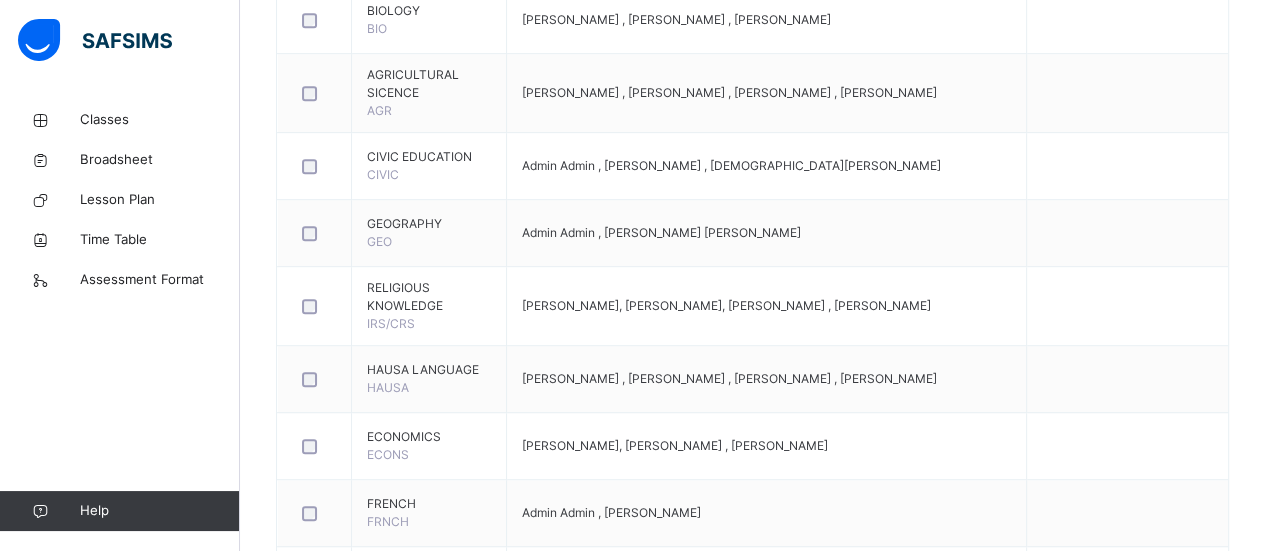 click on "Classes" at bounding box center (160, 120) 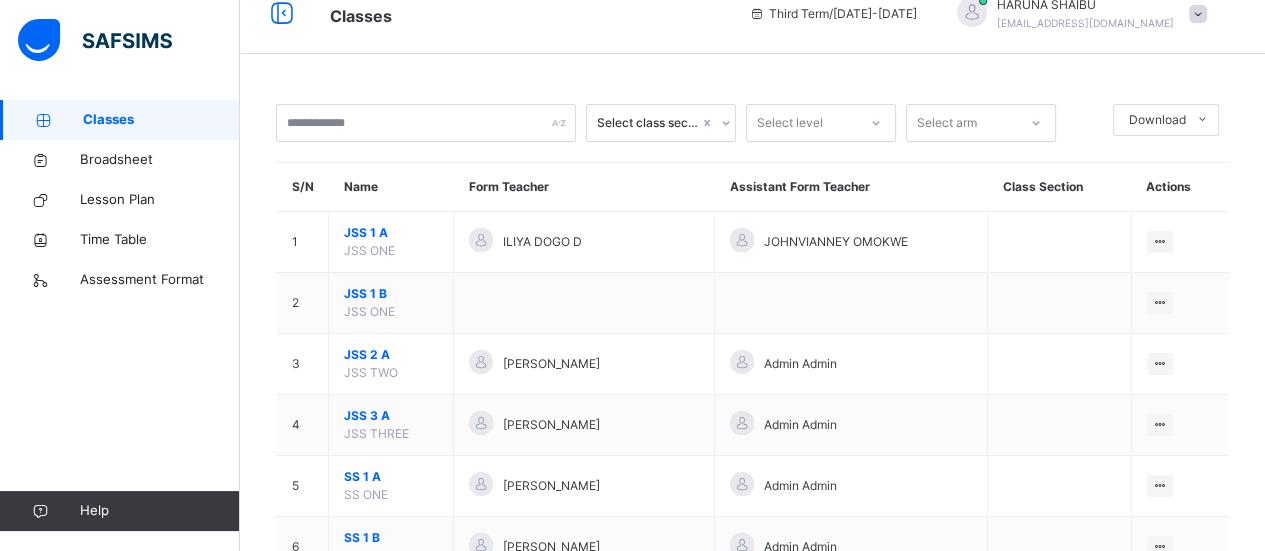scroll, scrollTop: 344, scrollLeft: 0, axis: vertical 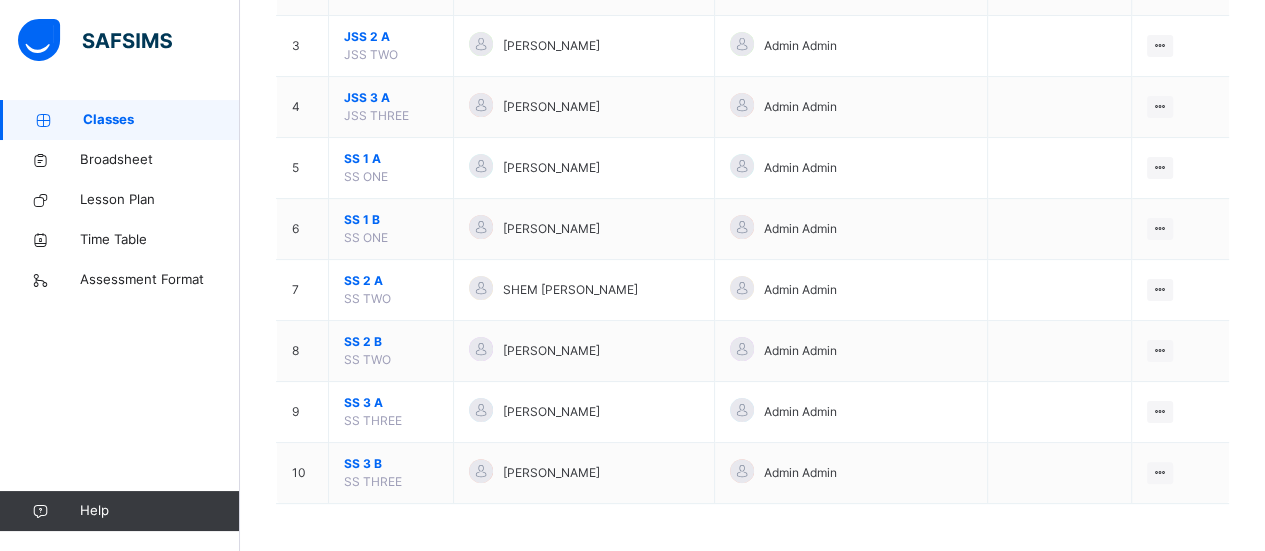 click on "View Class" at bounding box center (0, 0) 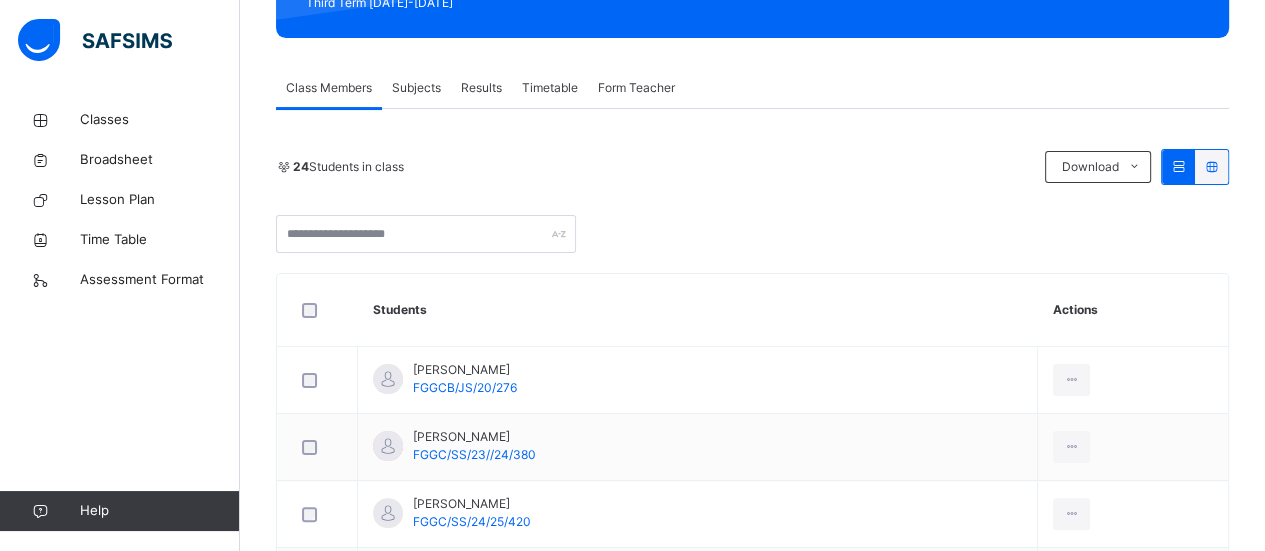 scroll, scrollTop: 306, scrollLeft: 0, axis: vertical 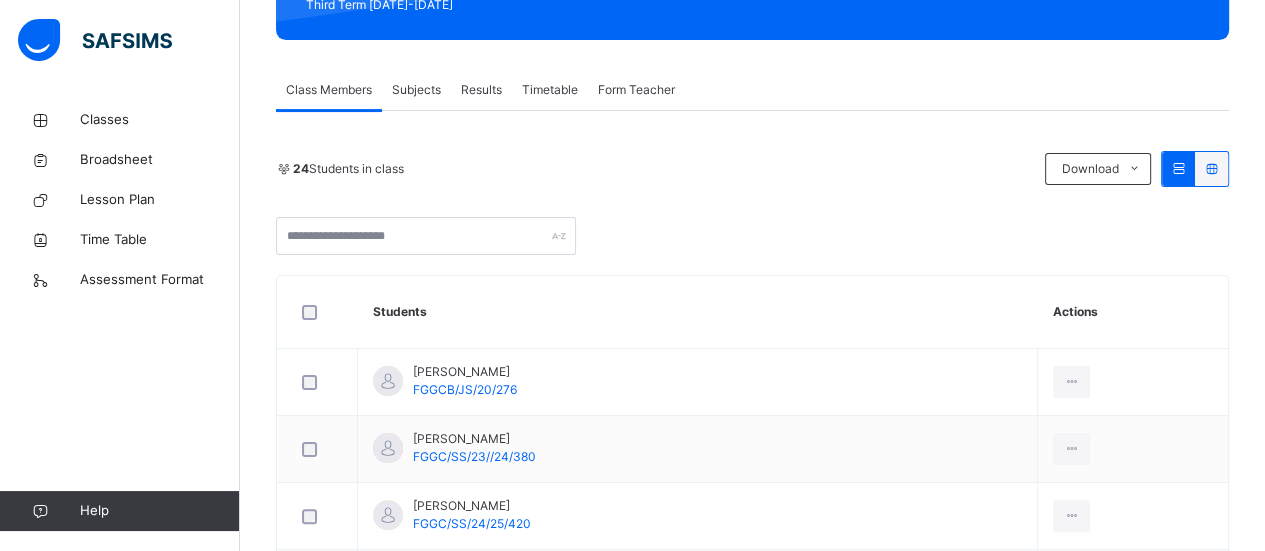 click on "Subjects" at bounding box center (416, 90) 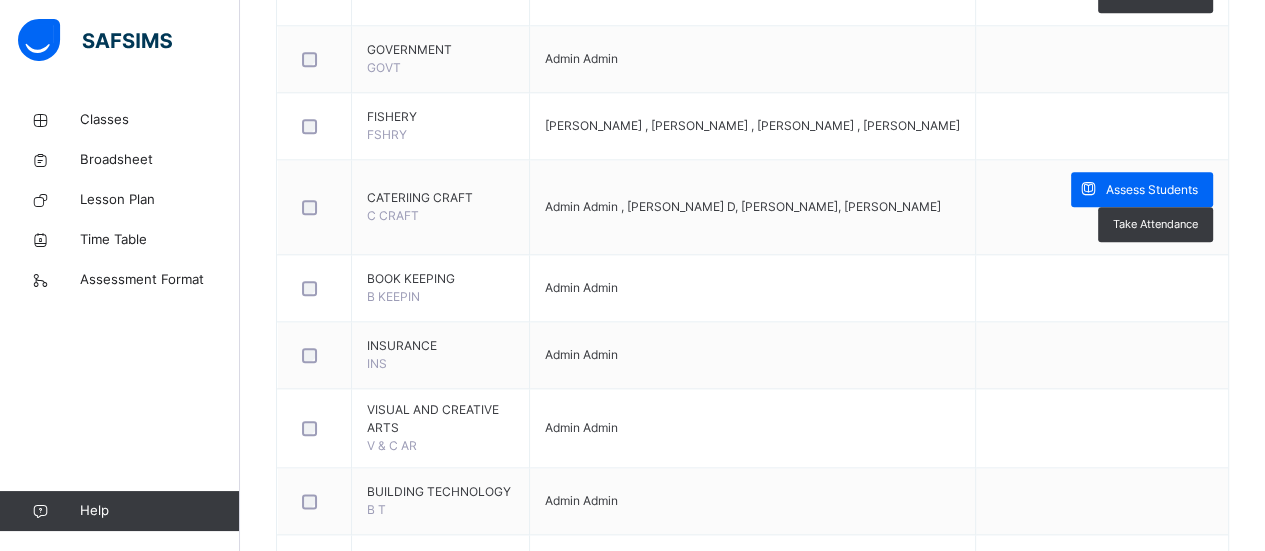 scroll, scrollTop: 1901, scrollLeft: 0, axis: vertical 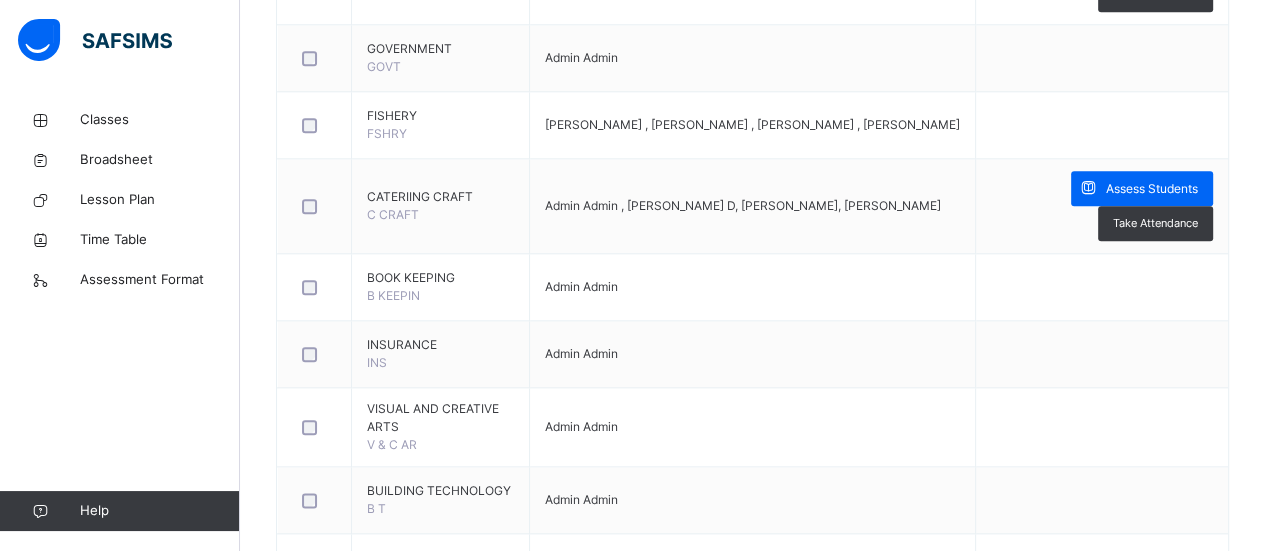 click on "Assess Students" at bounding box center [1142, 188] 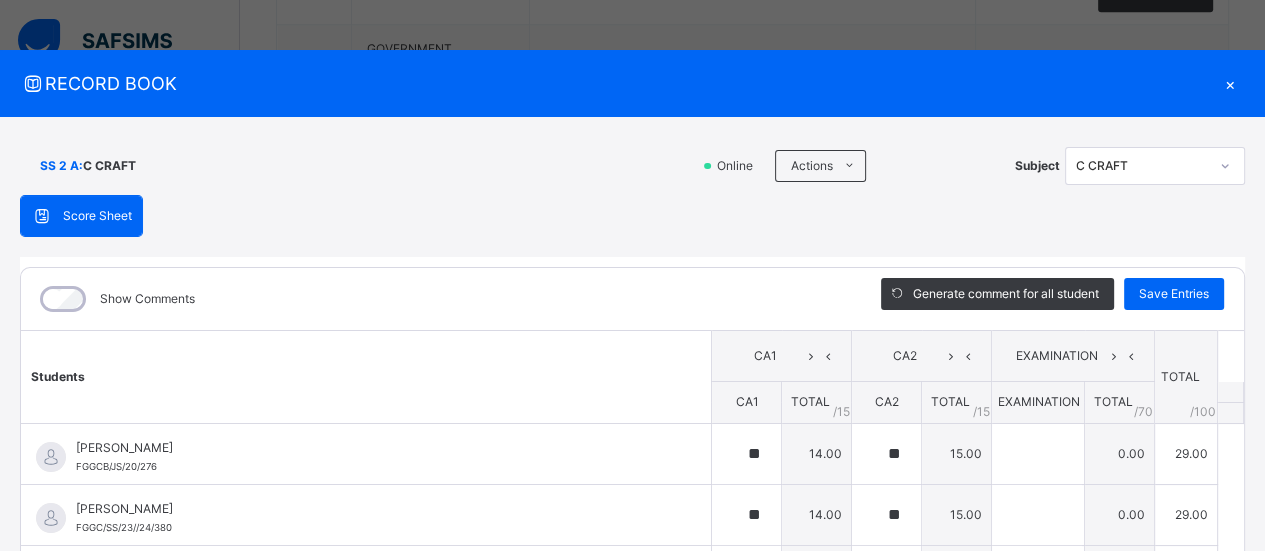 type on "**" 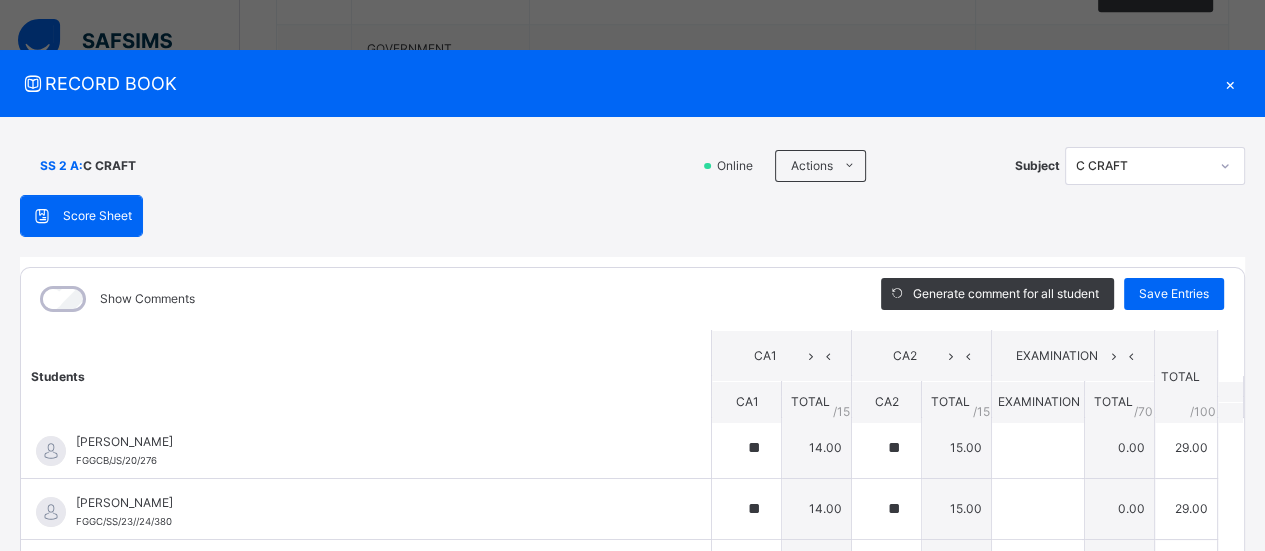scroll, scrollTop: 0, scrollLeft: 0, axis: both 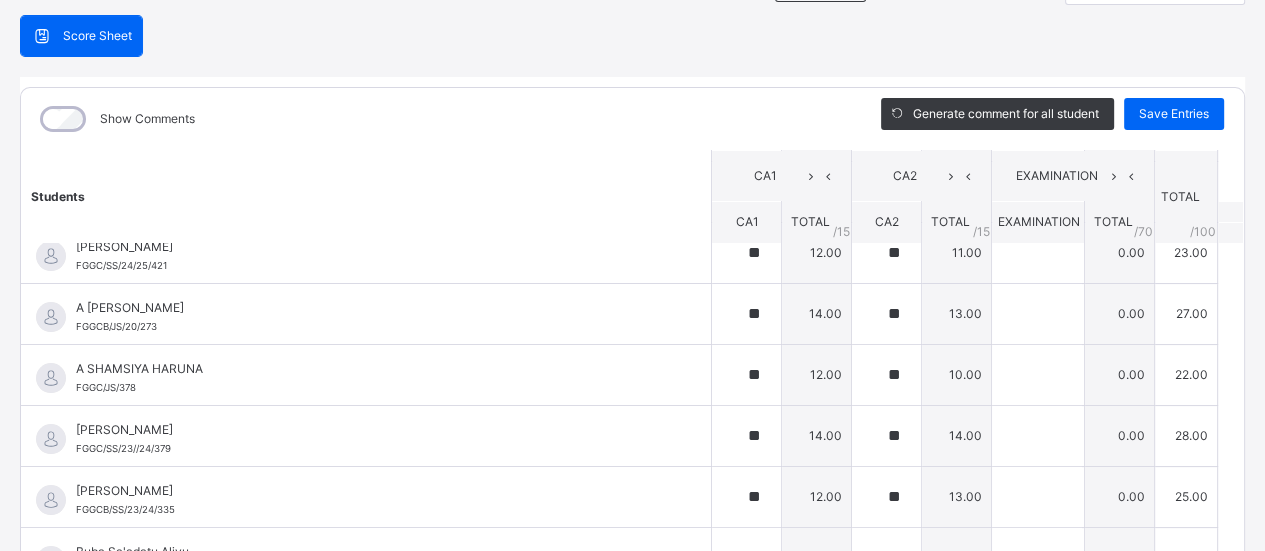 click on "[PERSON_NAME] FGGC/SS/23//24/379" at bounding box center (366, 436) 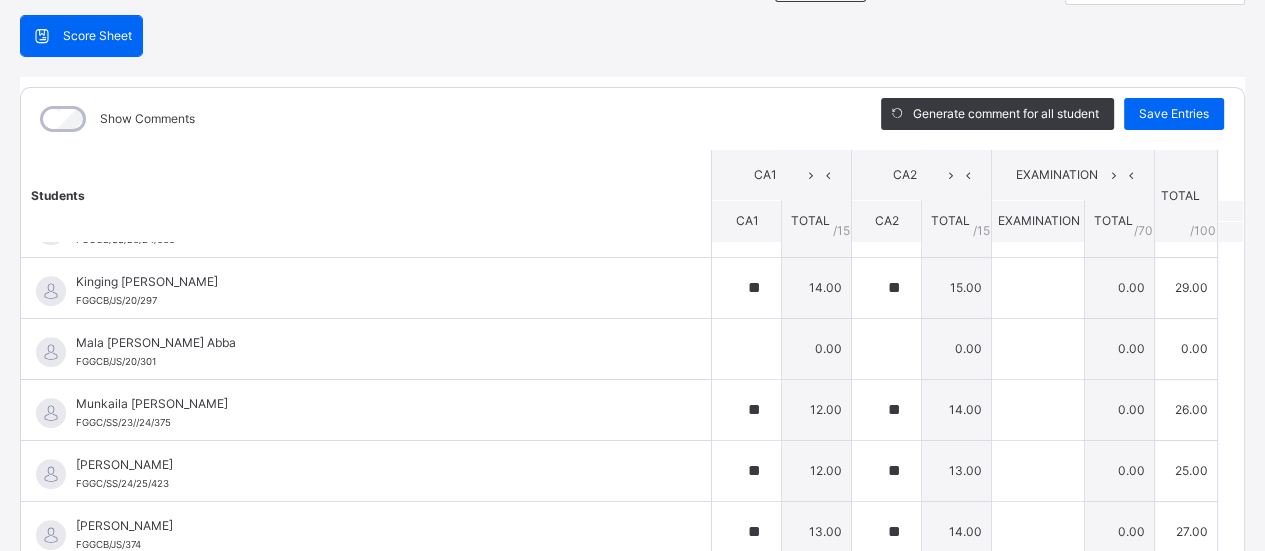 scroll, scrollTop: 869, scrollLeft: 0, axis: vertical 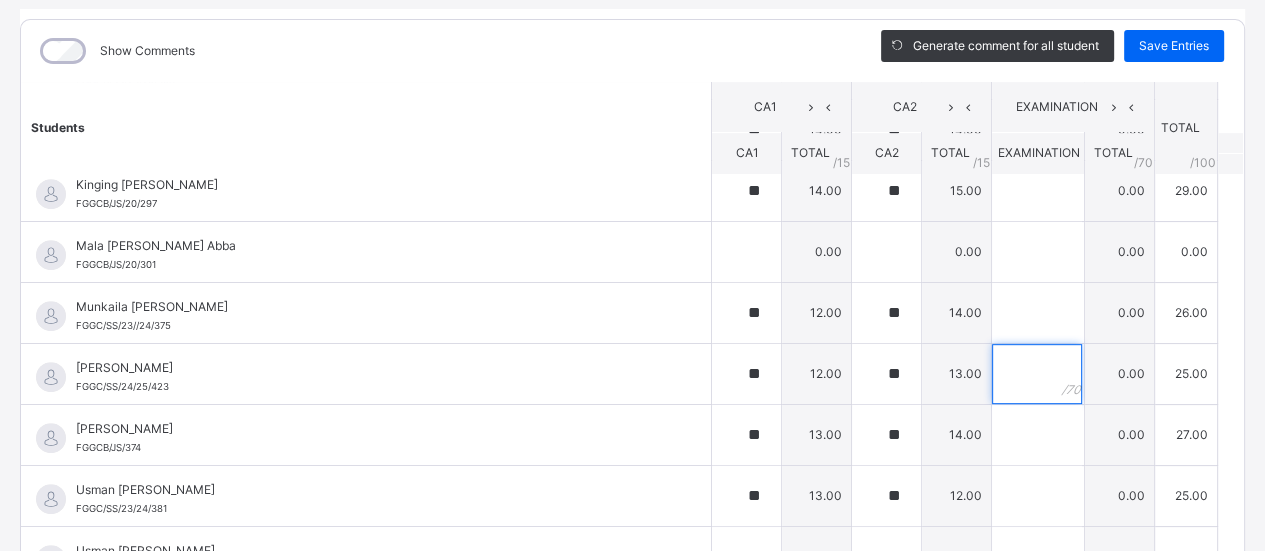 click at bounding box center (1037, 374) 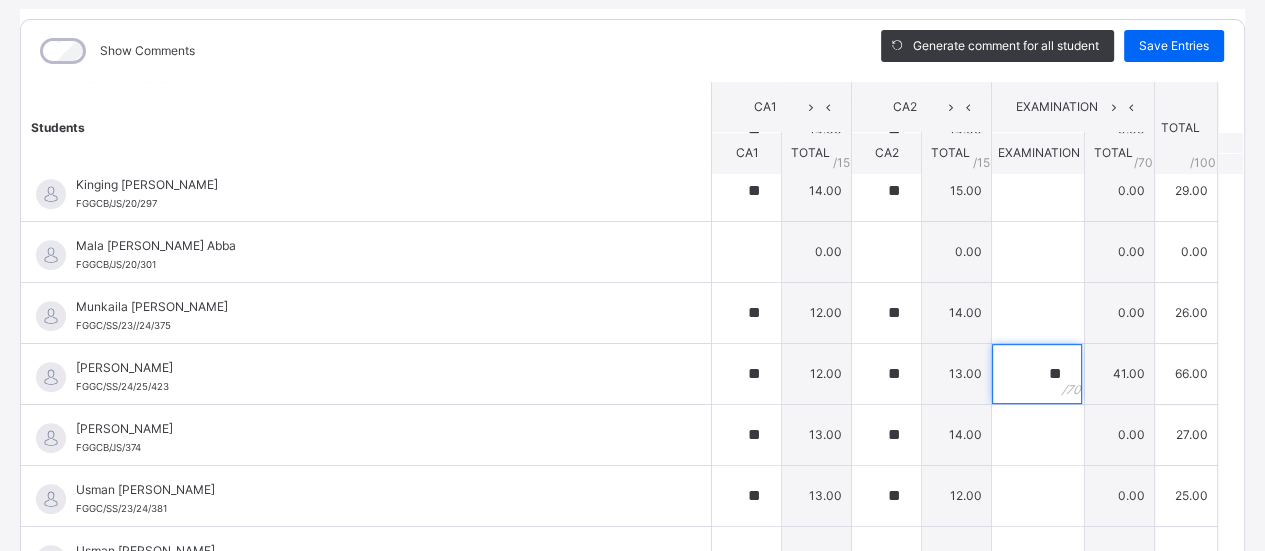 type on "**" 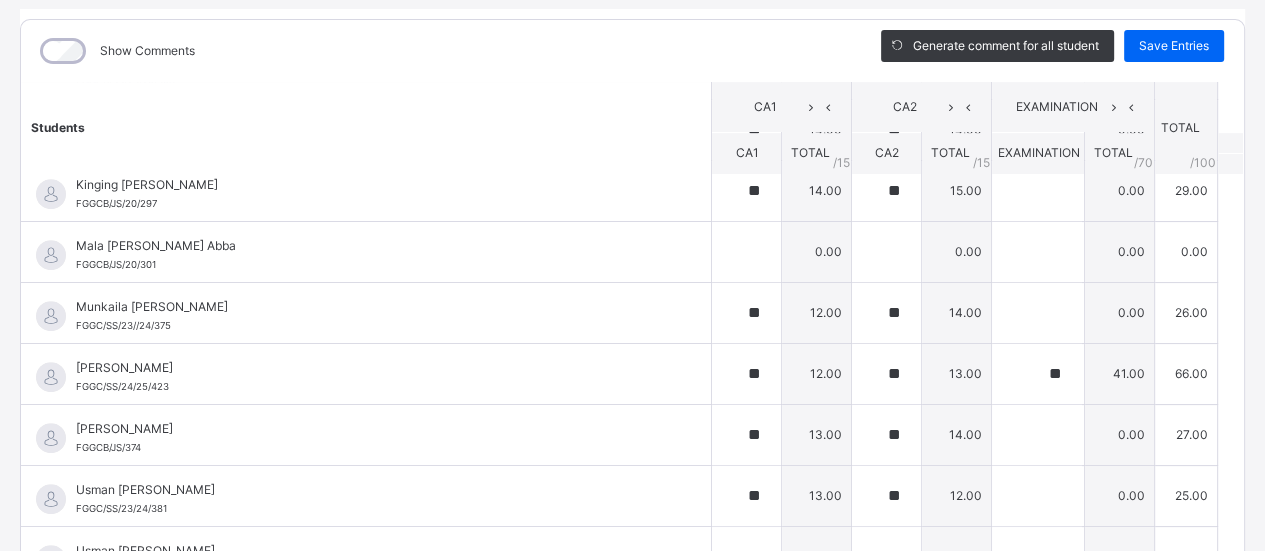 click on "Save Entries" at bounding box center [1174, 46] 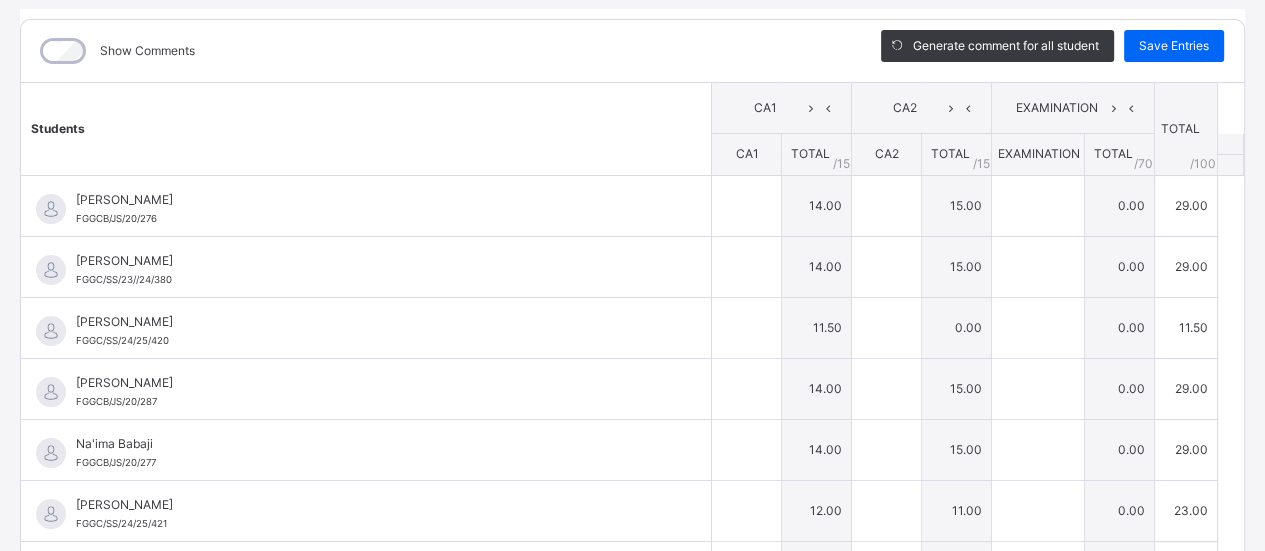 type on "**" 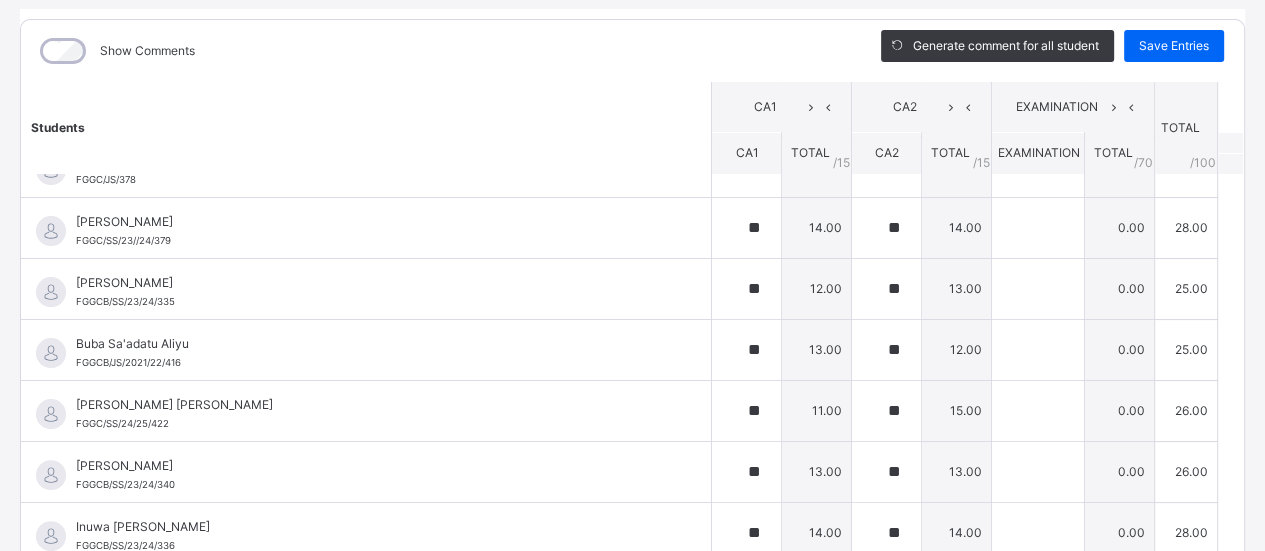 scroll, scrollTop: 464, scrollLeft: 0, axis: vertical 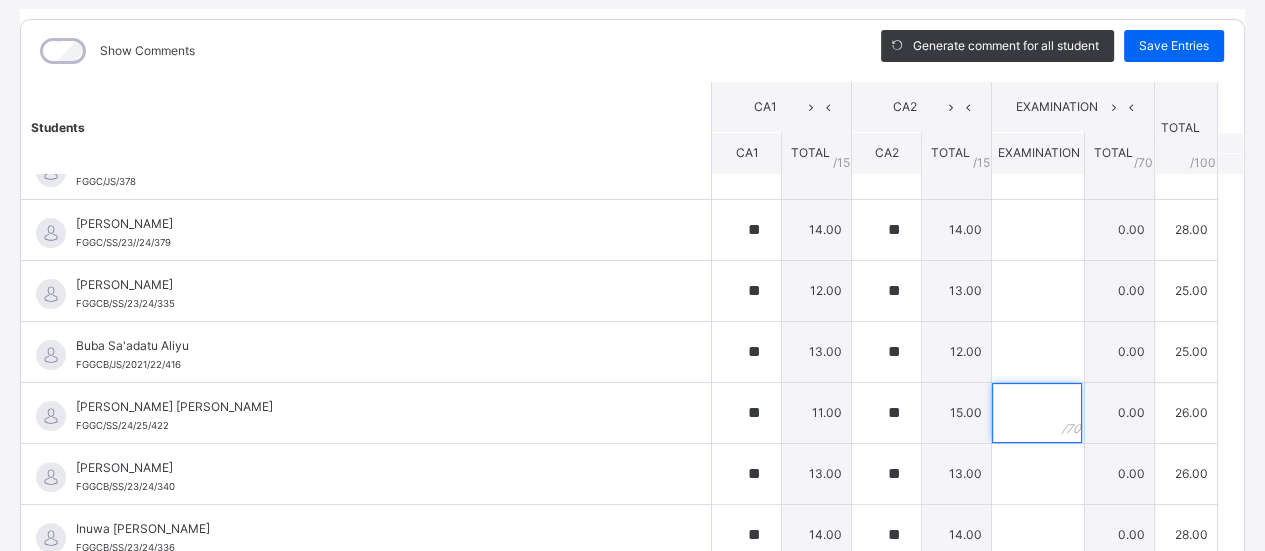 click at bounding box center (1037, 413) 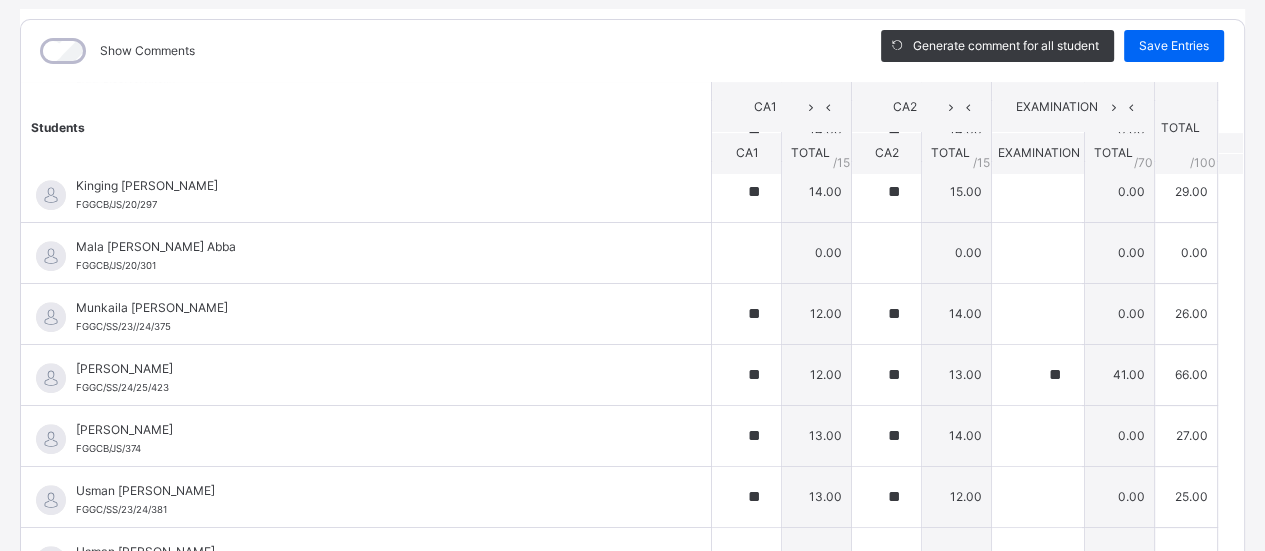 scroll, scrollTop: 869, scrollLeft: 0, axis: vertical 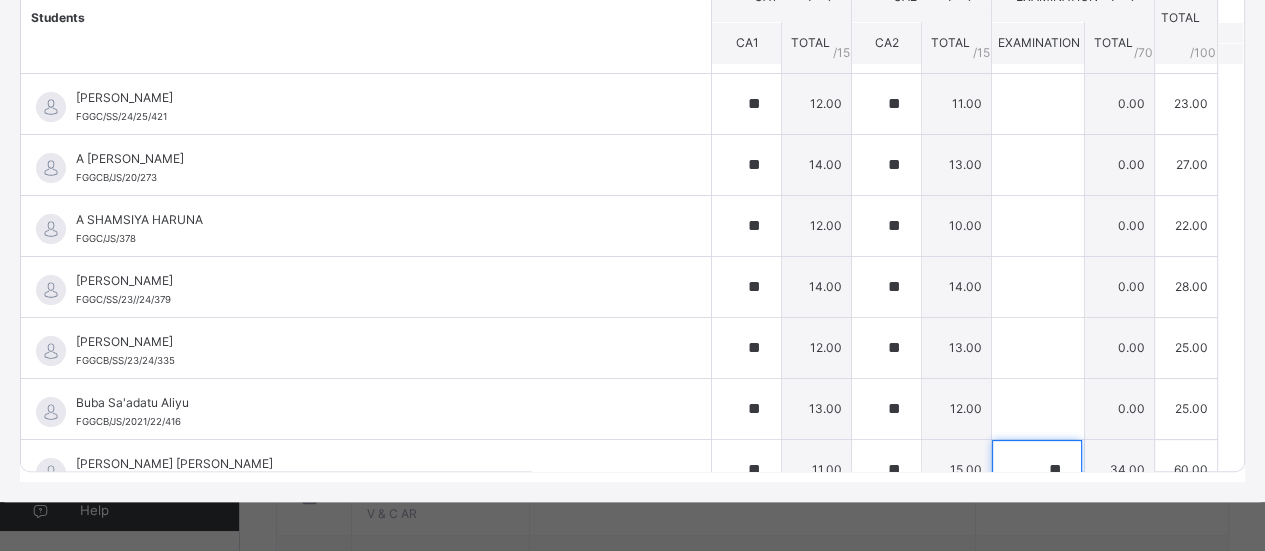 type on "**" 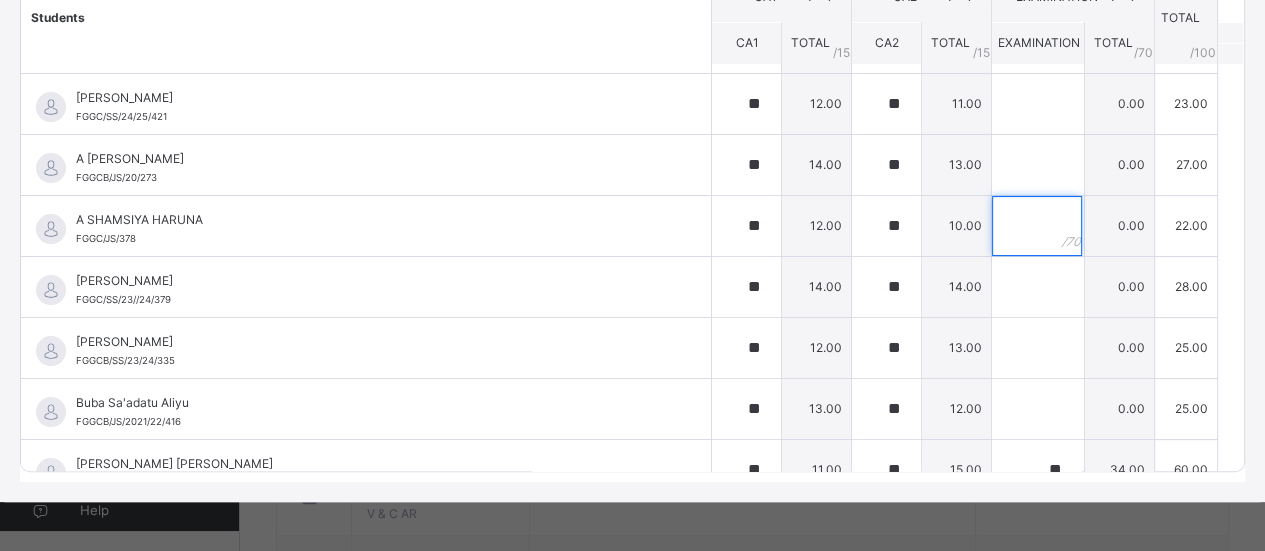 click at bounding box center [1037, 226] 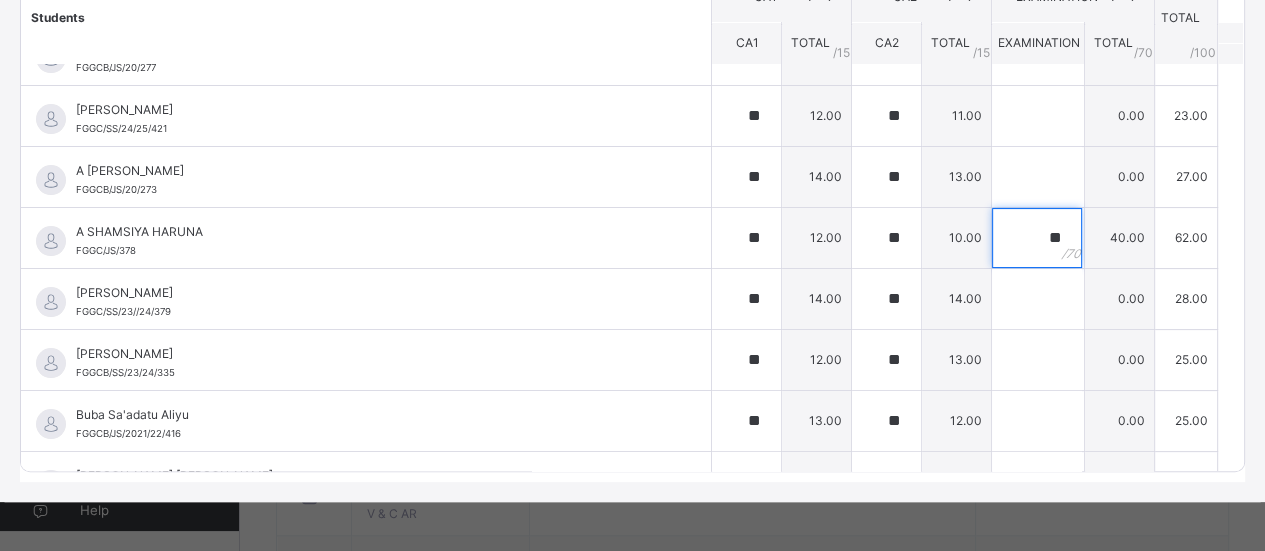 scroll, scrollTop: 280, scrollLeft: 0, axis: vertical 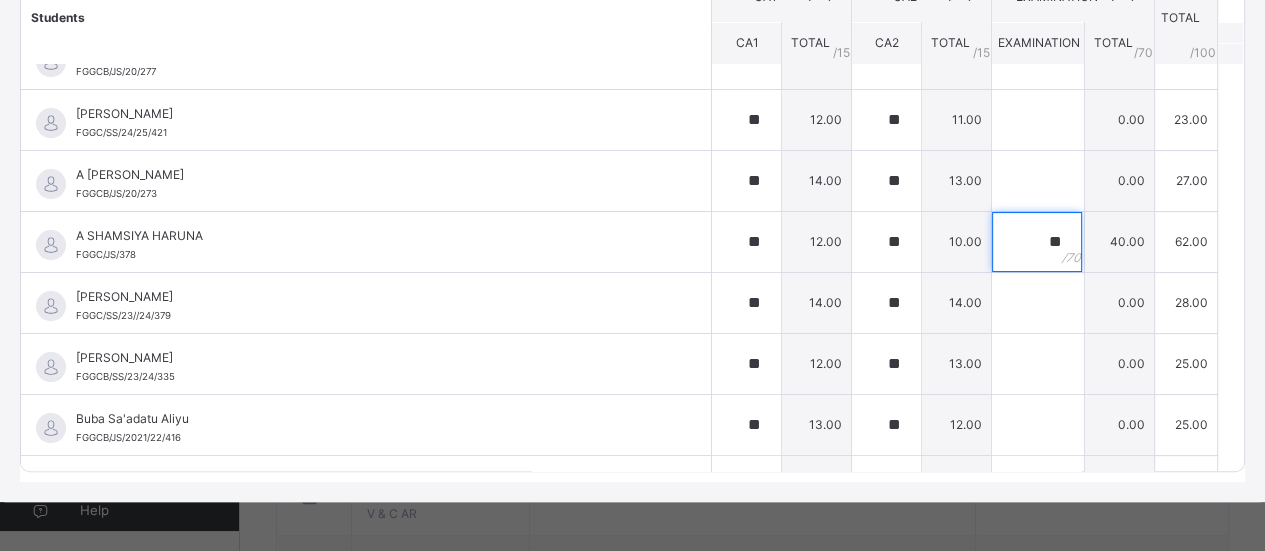 type on "**" 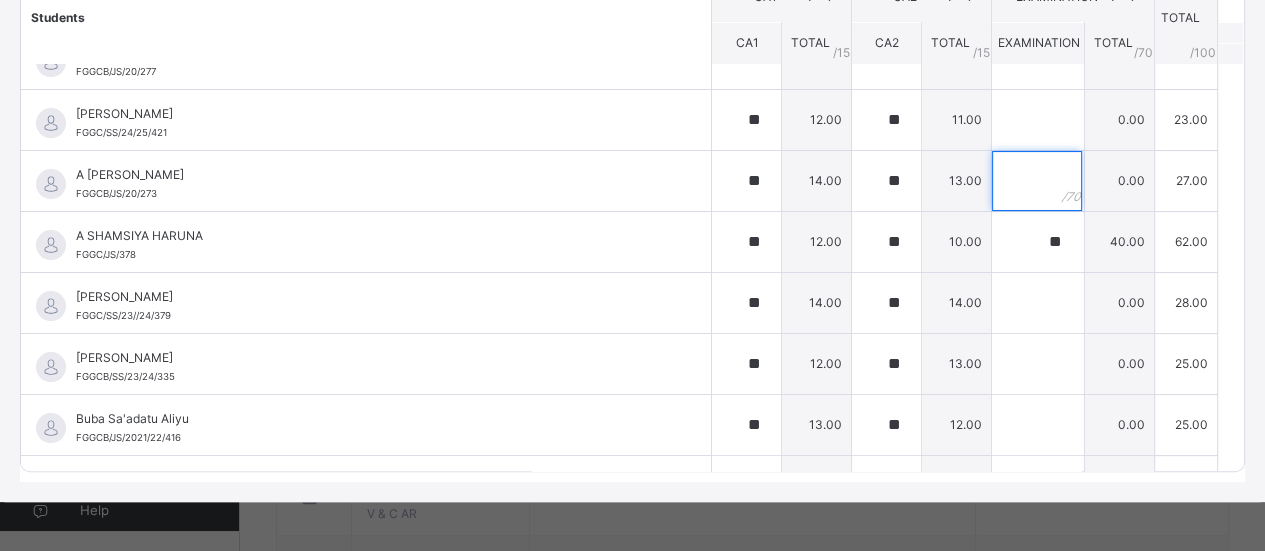 click at bounding box center (1037, 181) 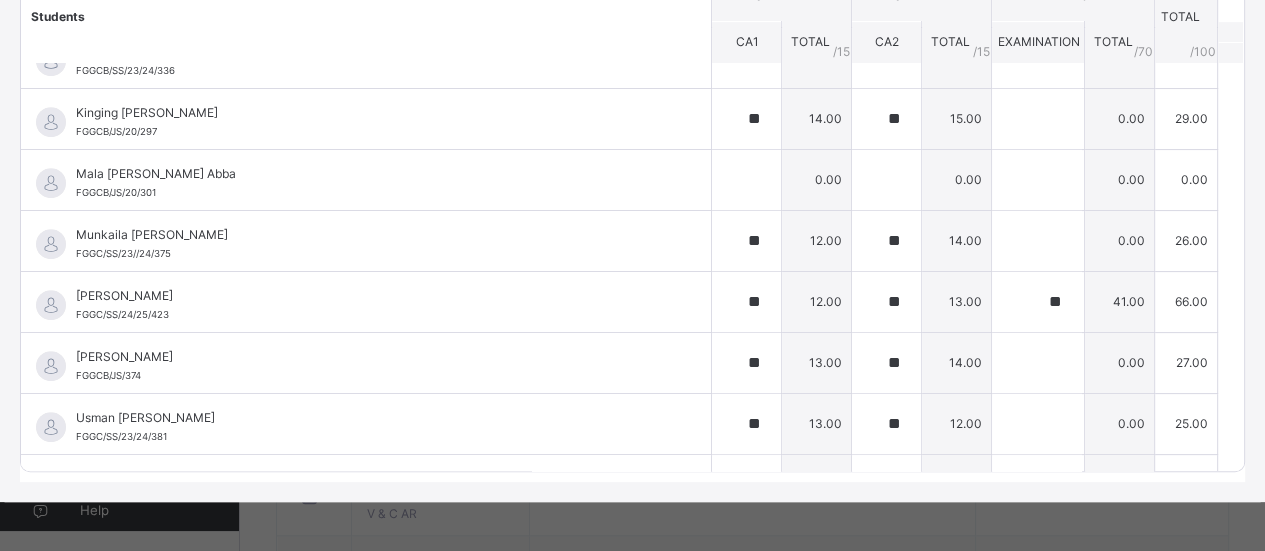 scroll, scrollTop: 842, scrollLeft: 0, axis: vertical 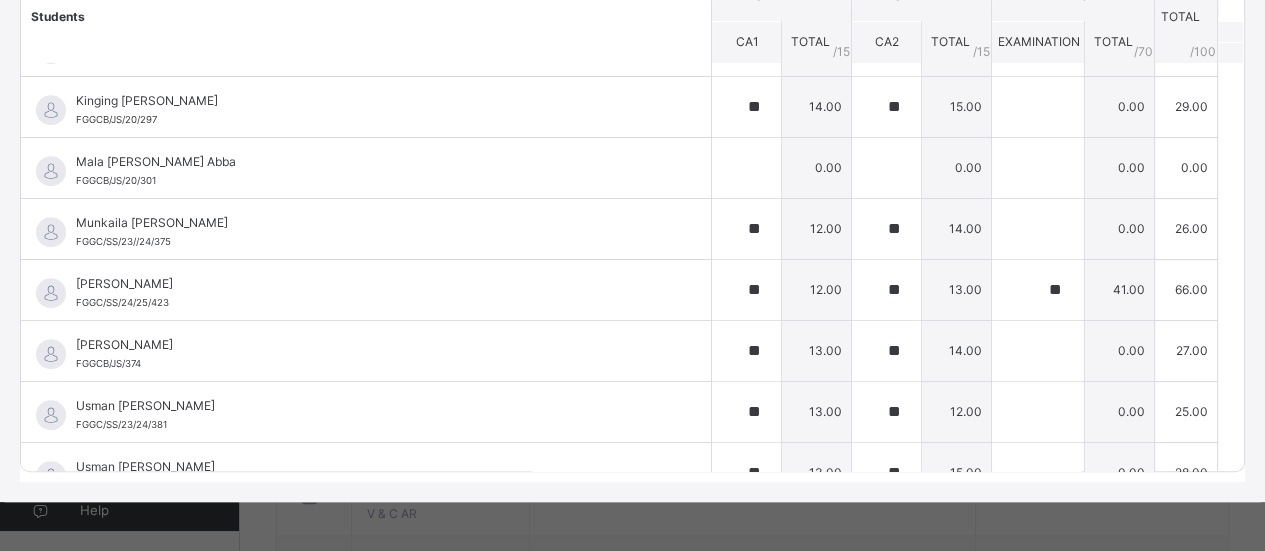 type on "**" 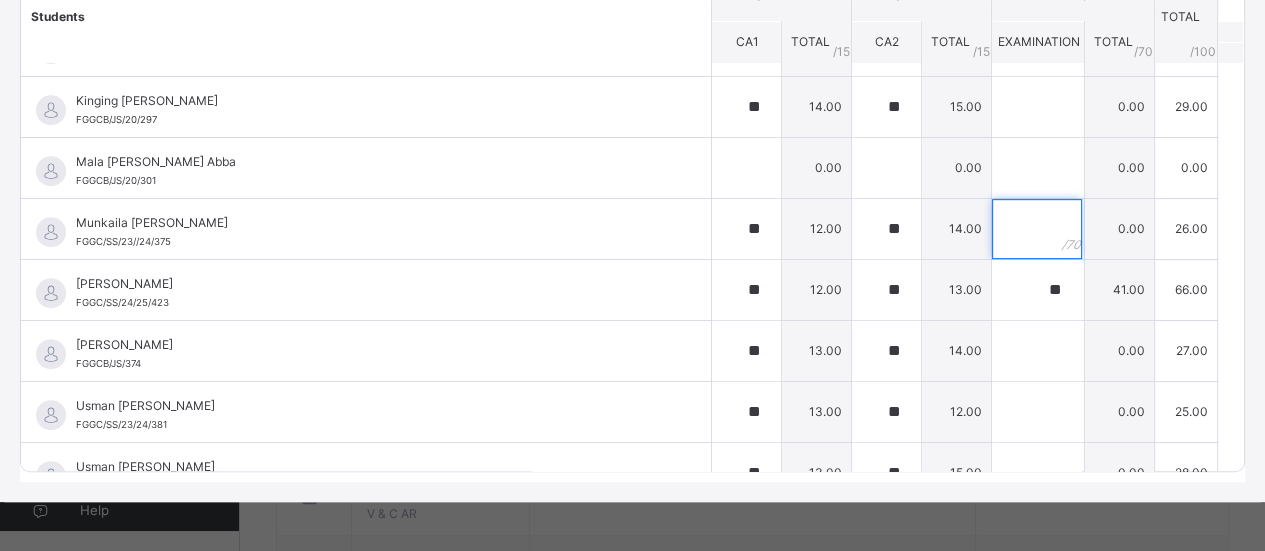 click at bounding box center [1037, 229] 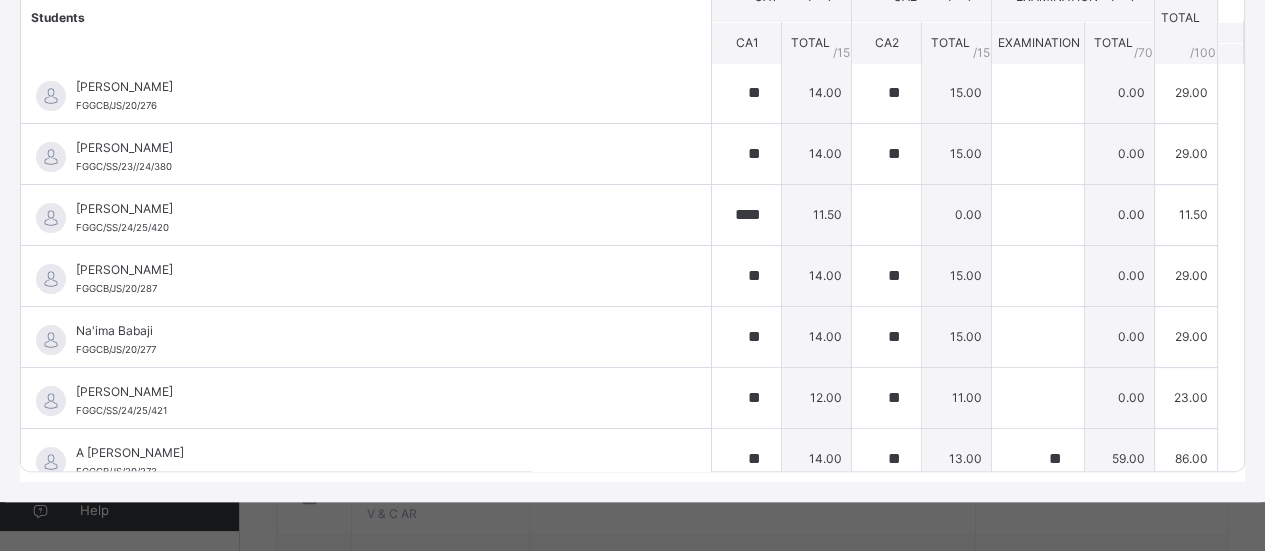 scroll, scrollTop: 0, scrollLeft: 0, axis: both 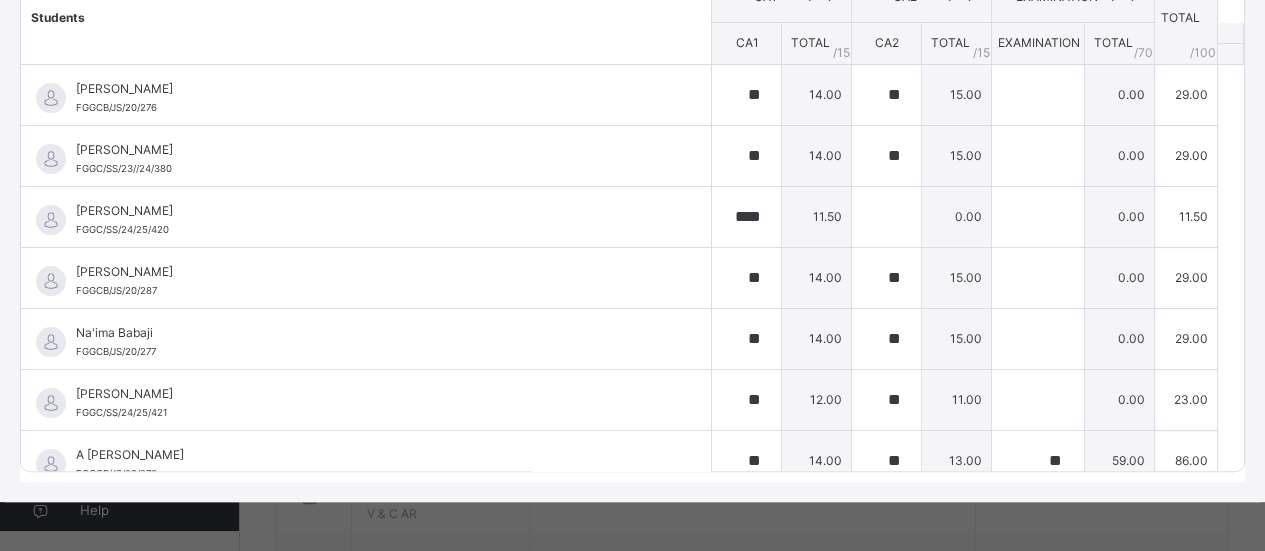 type on "**" 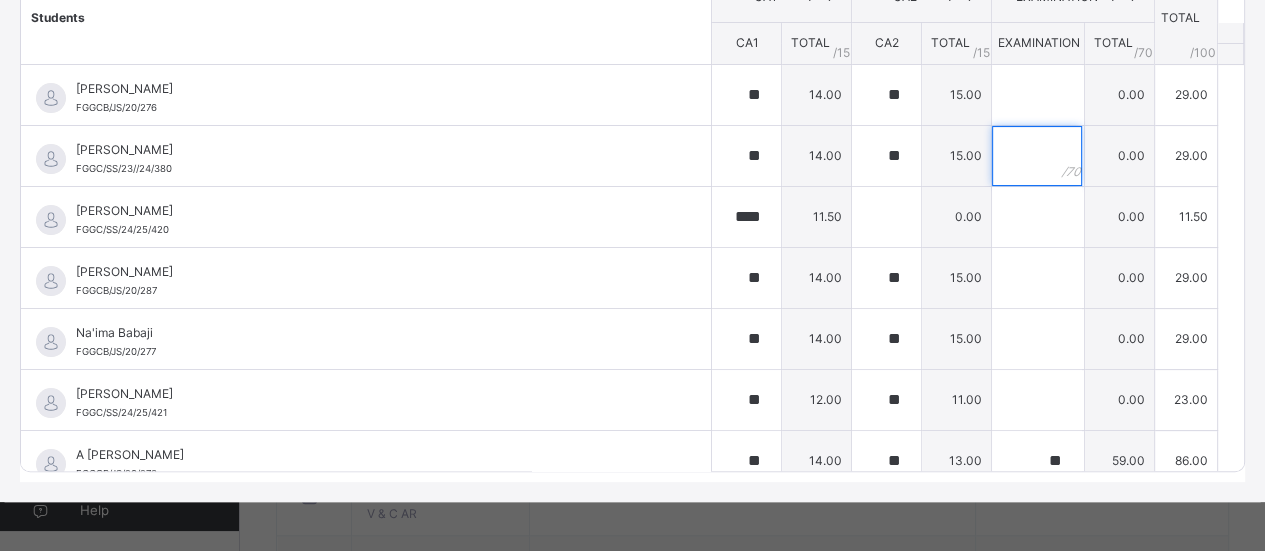 click at bounding box center [1037, 156] 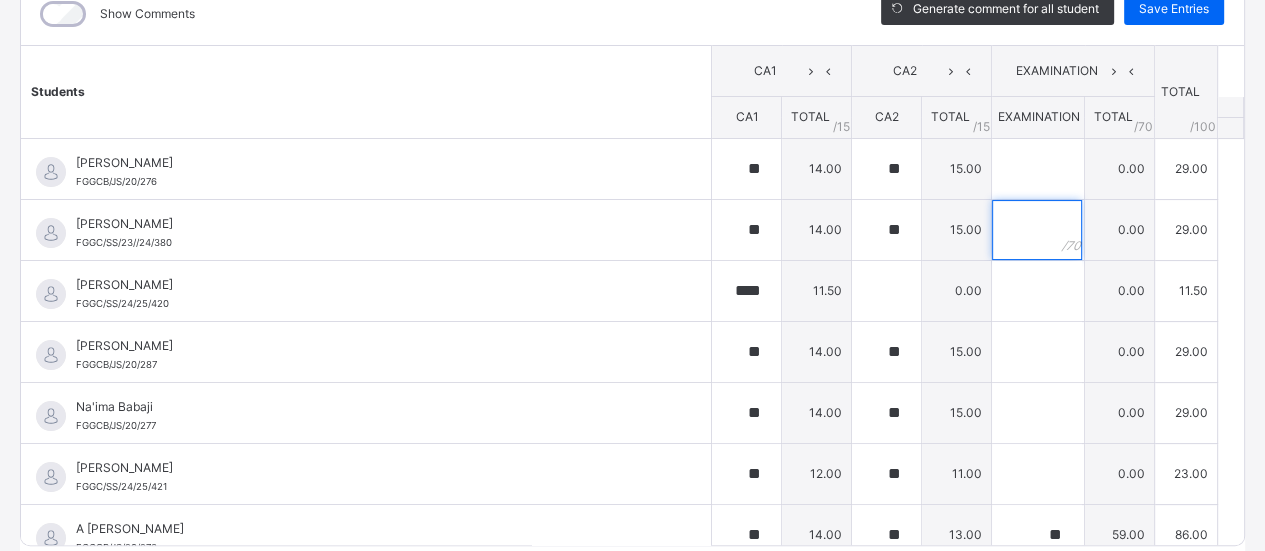 scroll, scrollTop: 284, scrollLeft: 0, axis: vertical 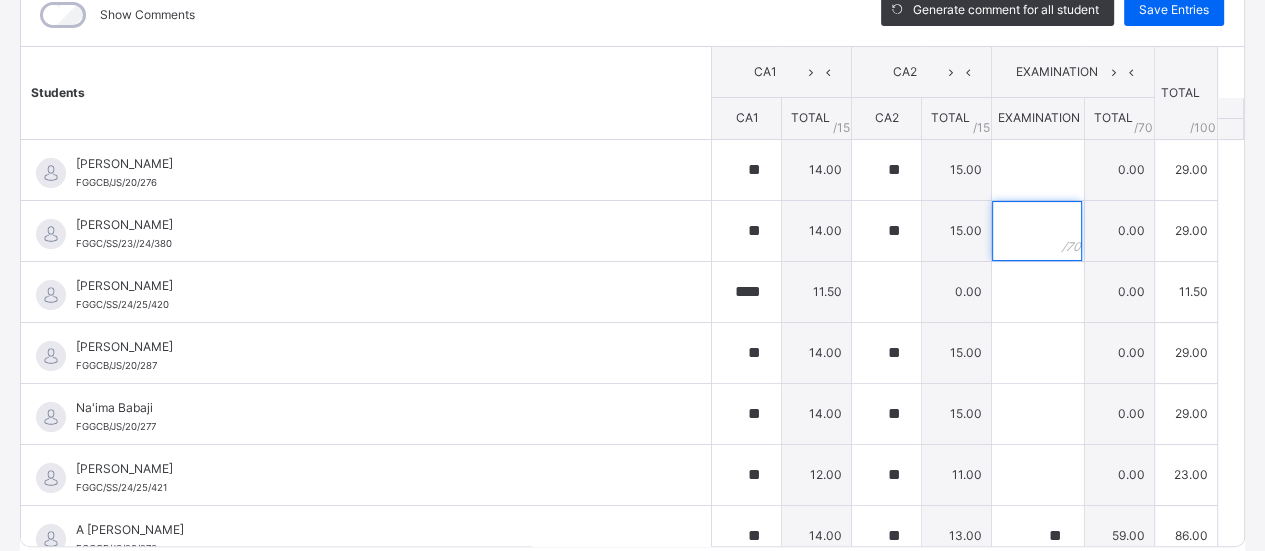 type on "*" 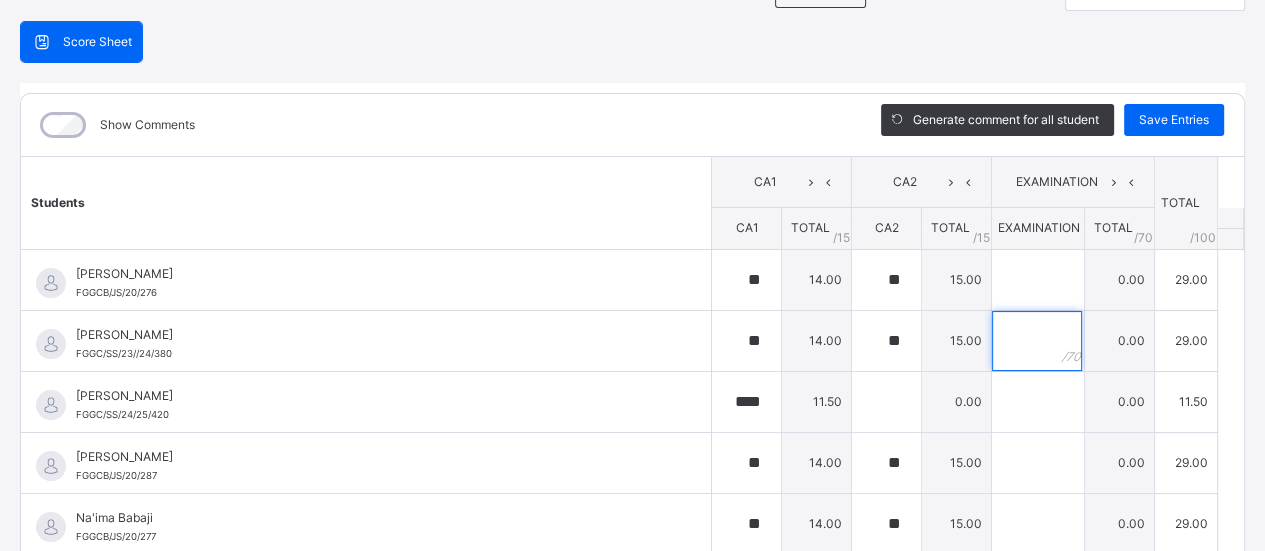scroll, scrollTop: 171, scrollLeft: 0, axis: vertical 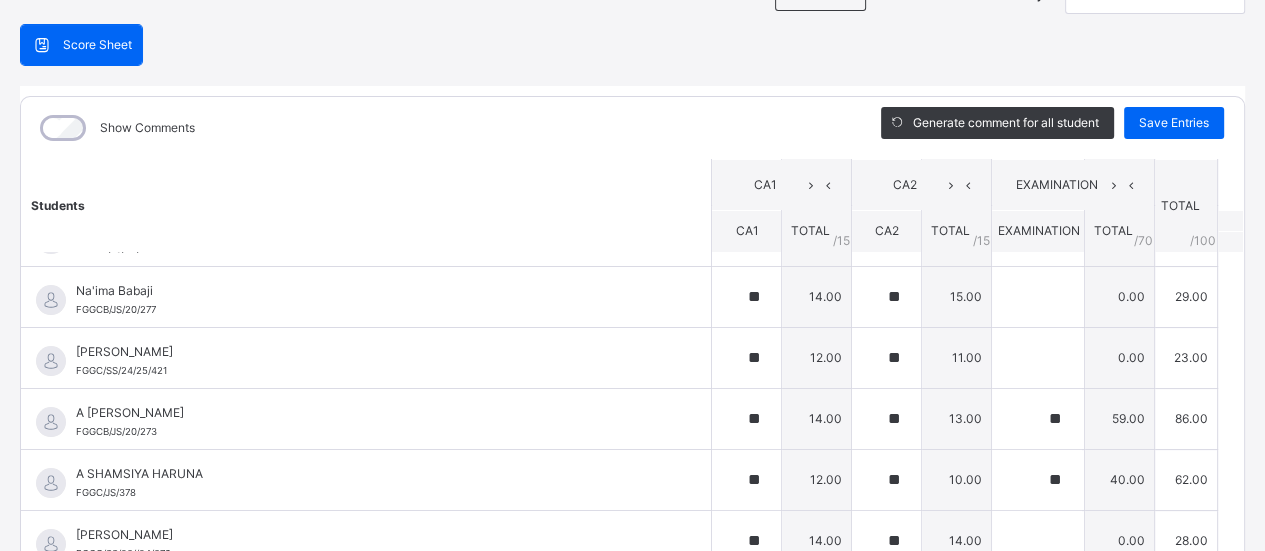type on "**" 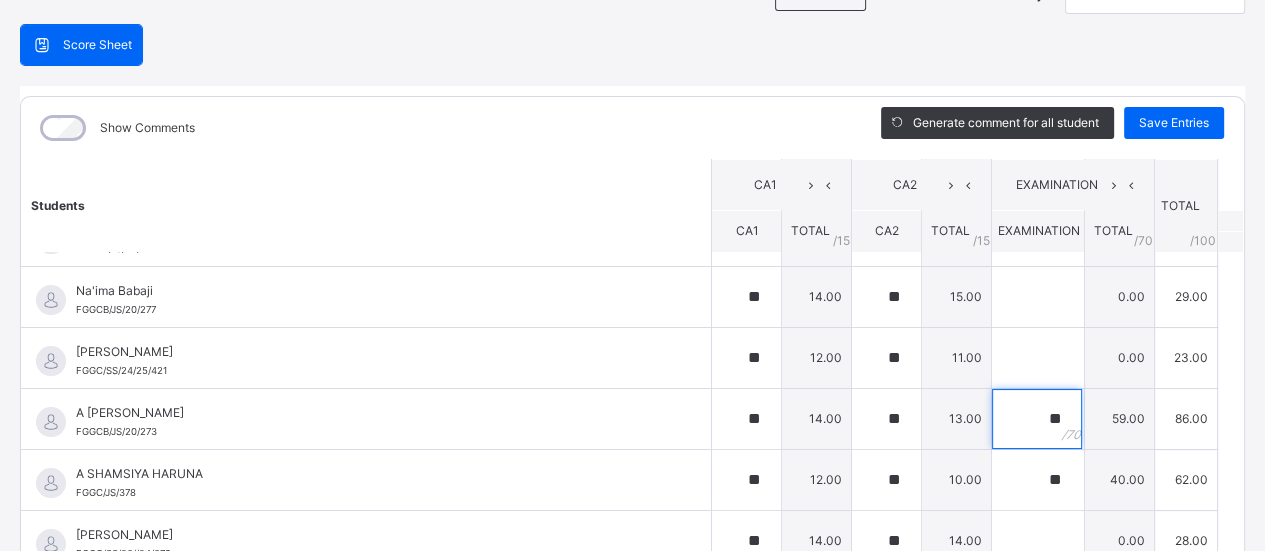 click on "**" at bounding box center (1038, 419) 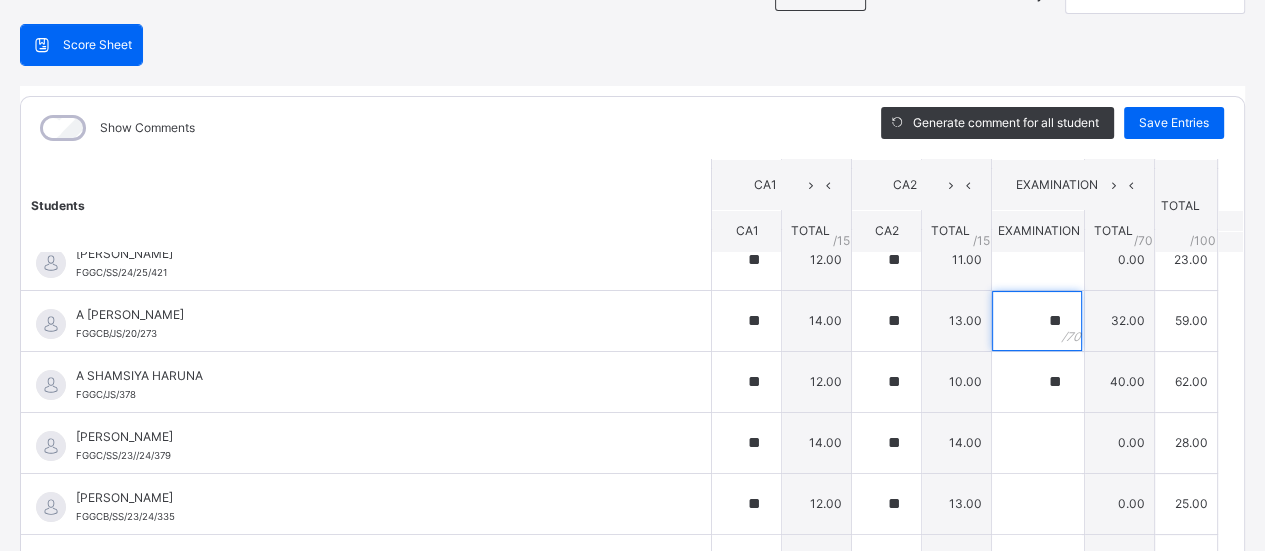 scroll, scrollTop: 338, scrollLeft: 0, axis: vertical 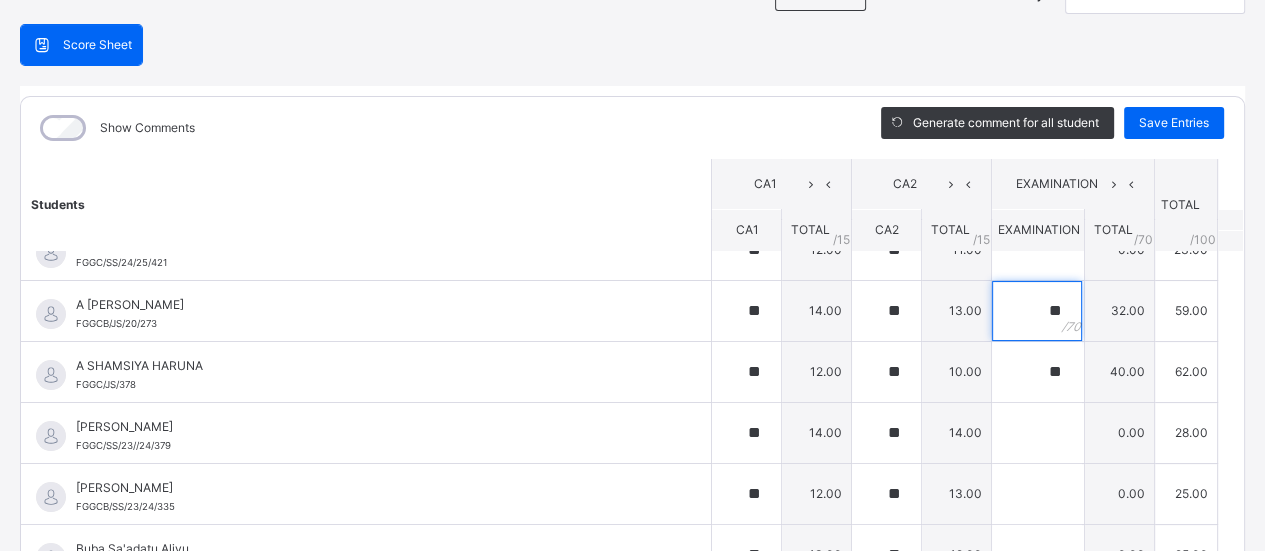 type on "**" 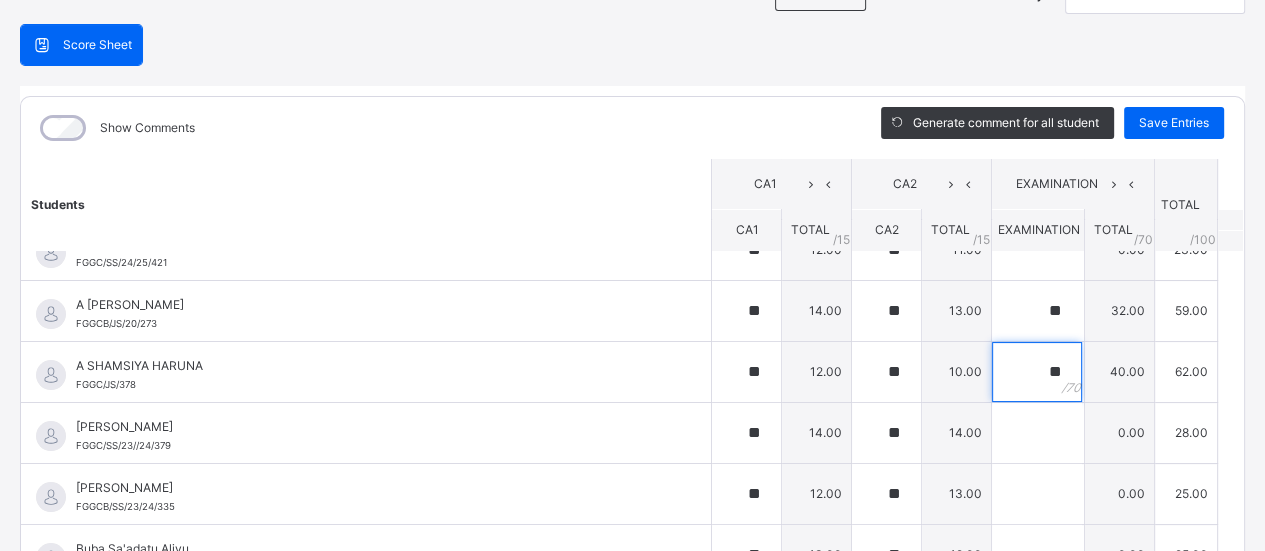 click on "**" at bounding box center [1038, 372] 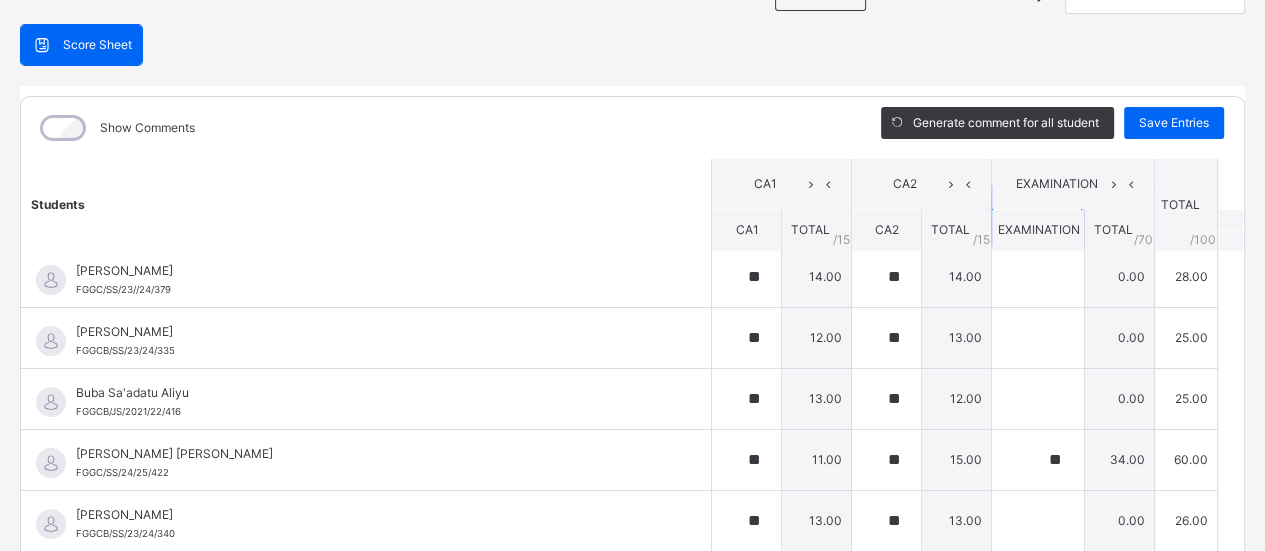 scroll, scrollTop: 538, scrollLeft: 0, axis: vertical 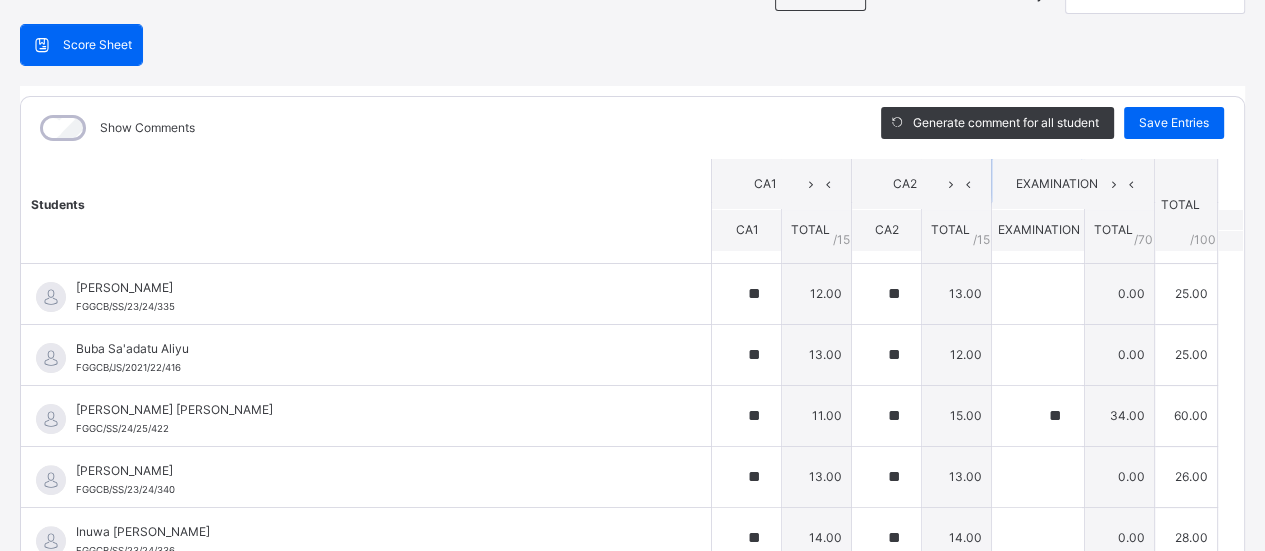 type on "**" 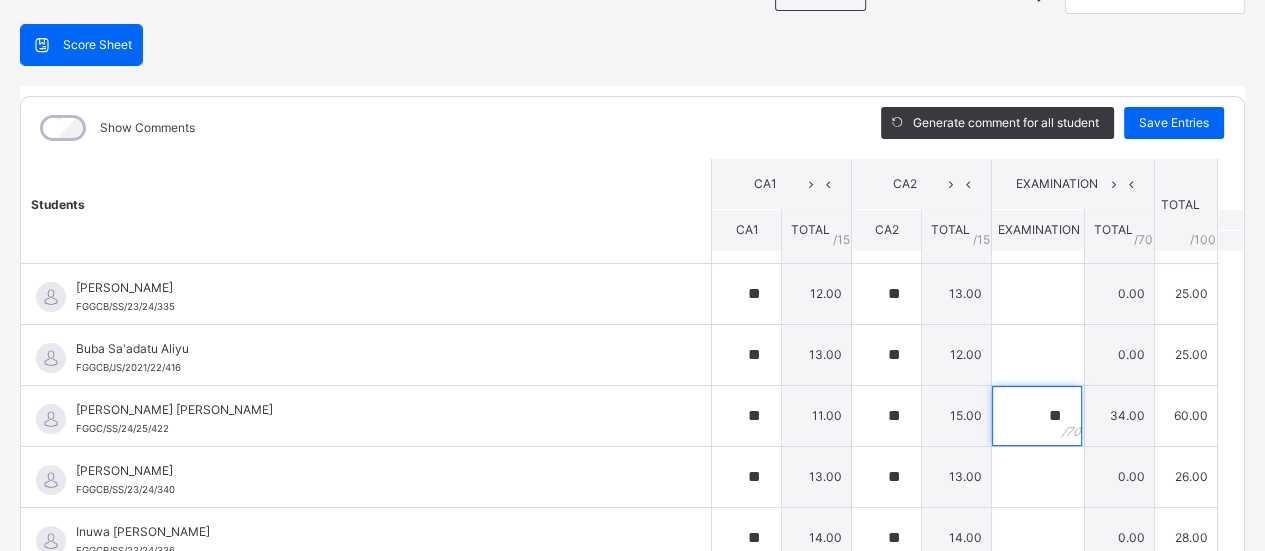 click on "**" at bounding box center [1038, 416] 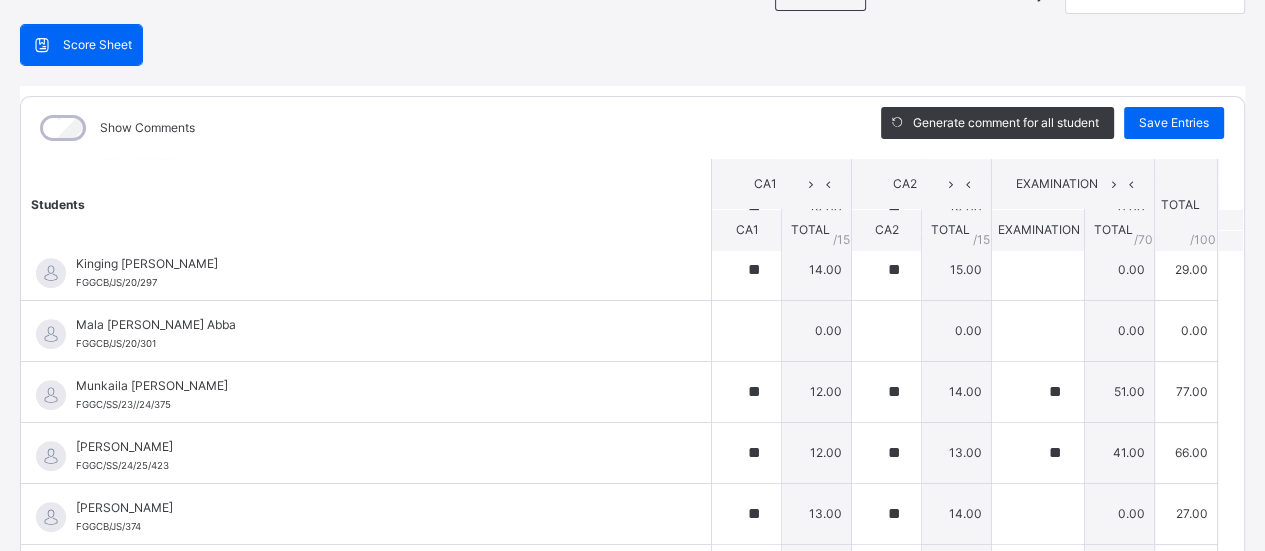 scroll, scrollTop: 869, scrollLeft: 0, axis: vertical 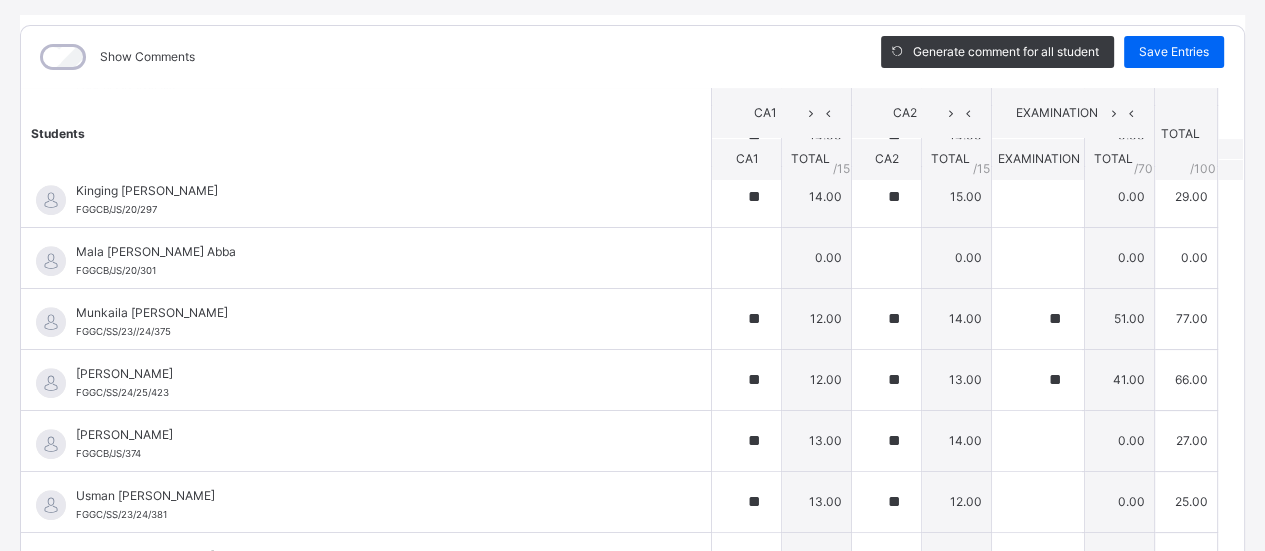 type on "*" 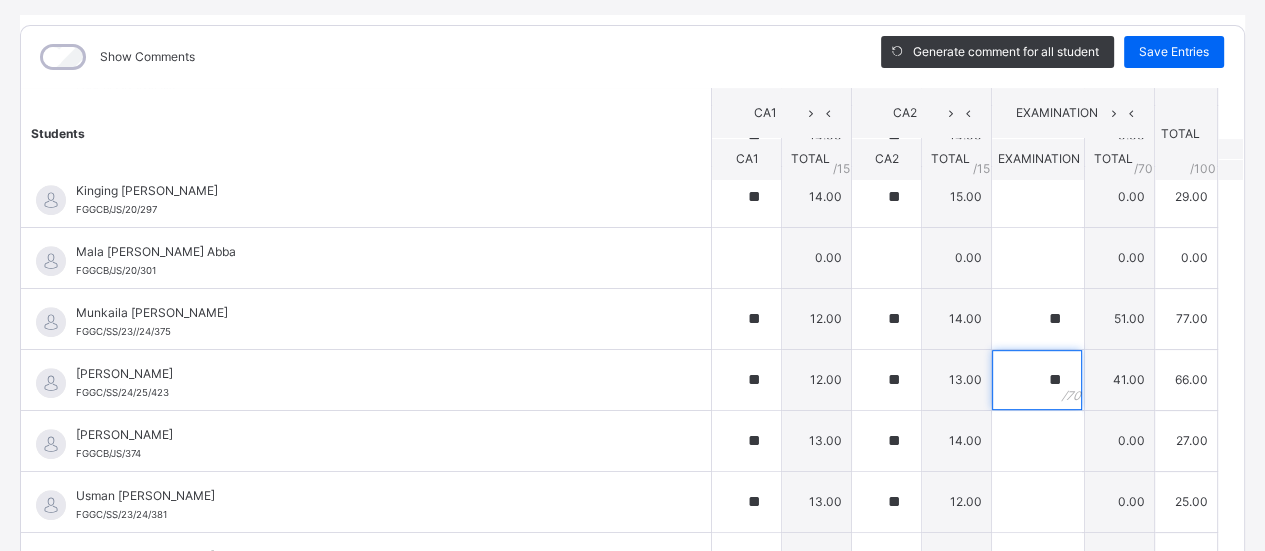 click on "**" at bounding box center (1038, 380) 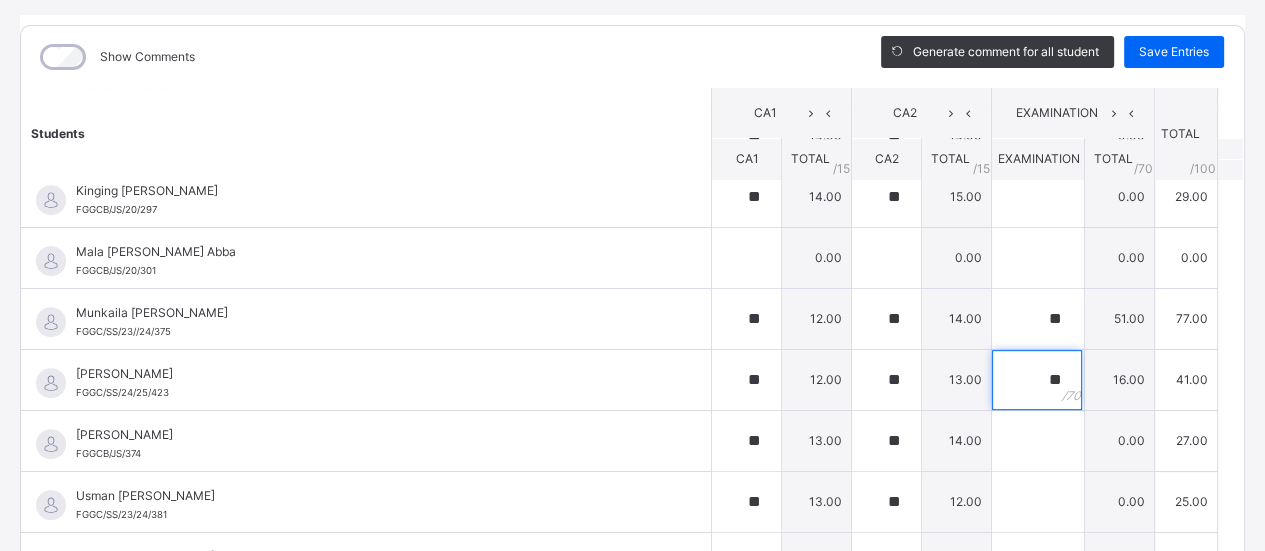 type on "**" 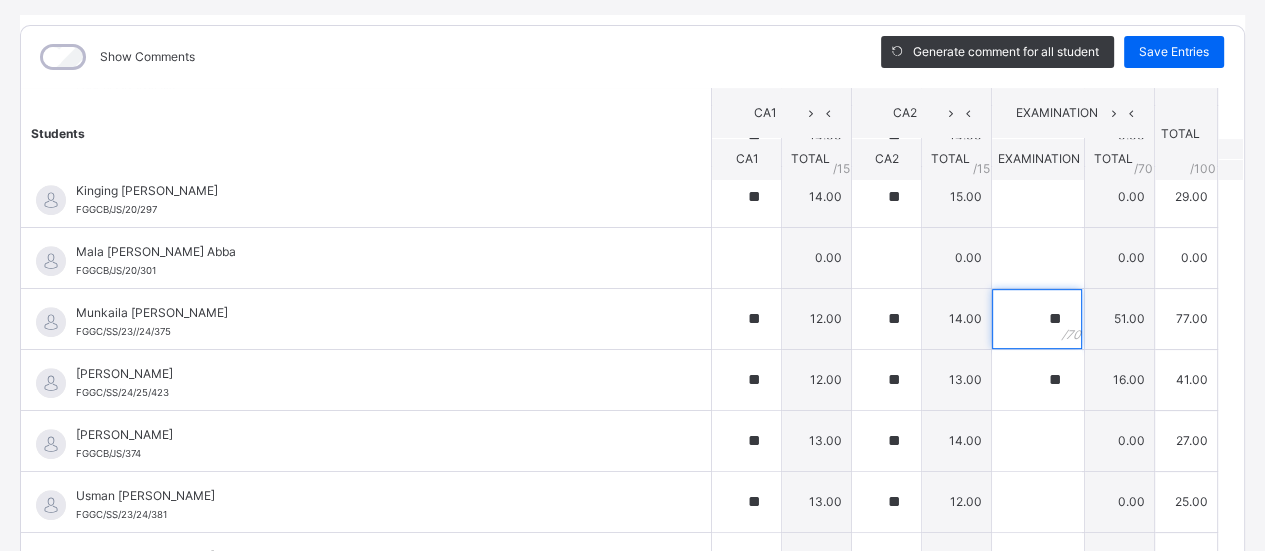 click on "**" at bounding box center (1038, 319) 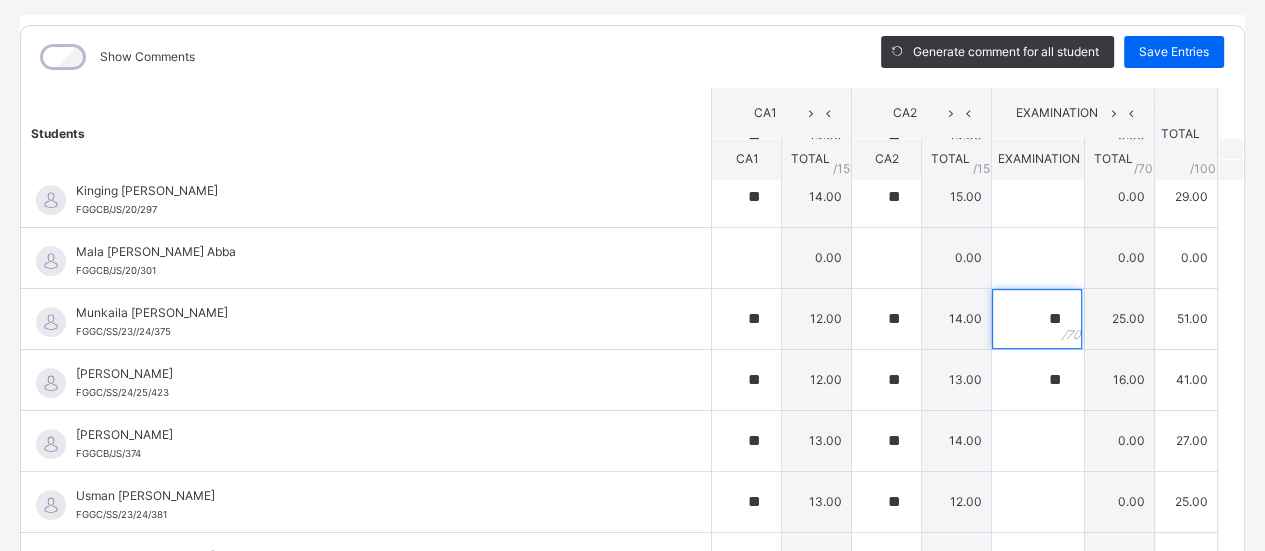 type on "**" 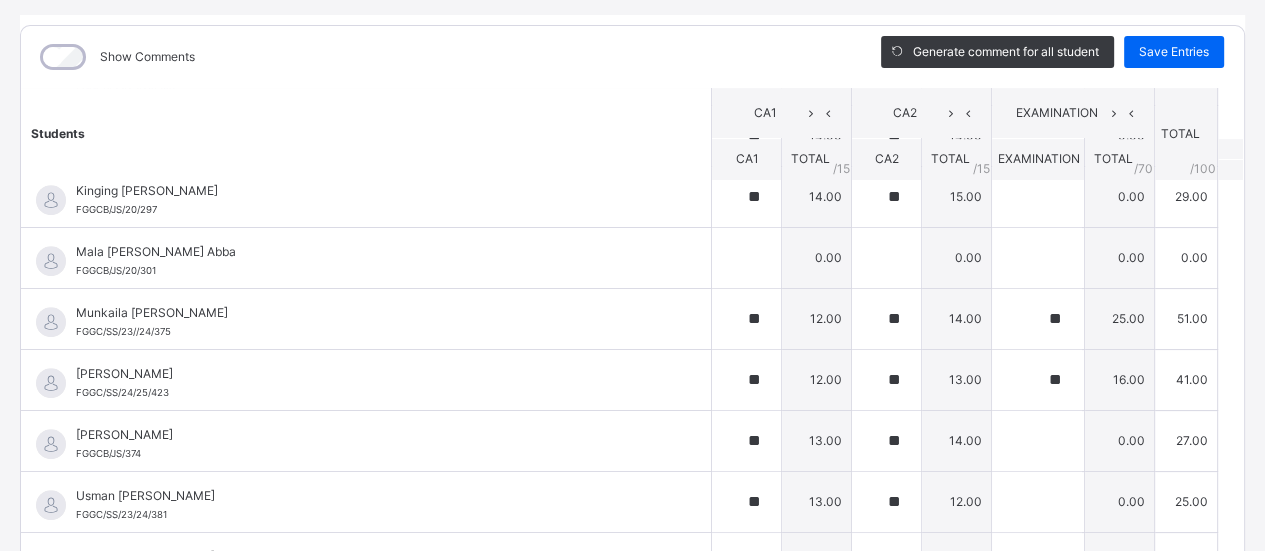 click on "Save Entries" at bounding box center (1174, 52) 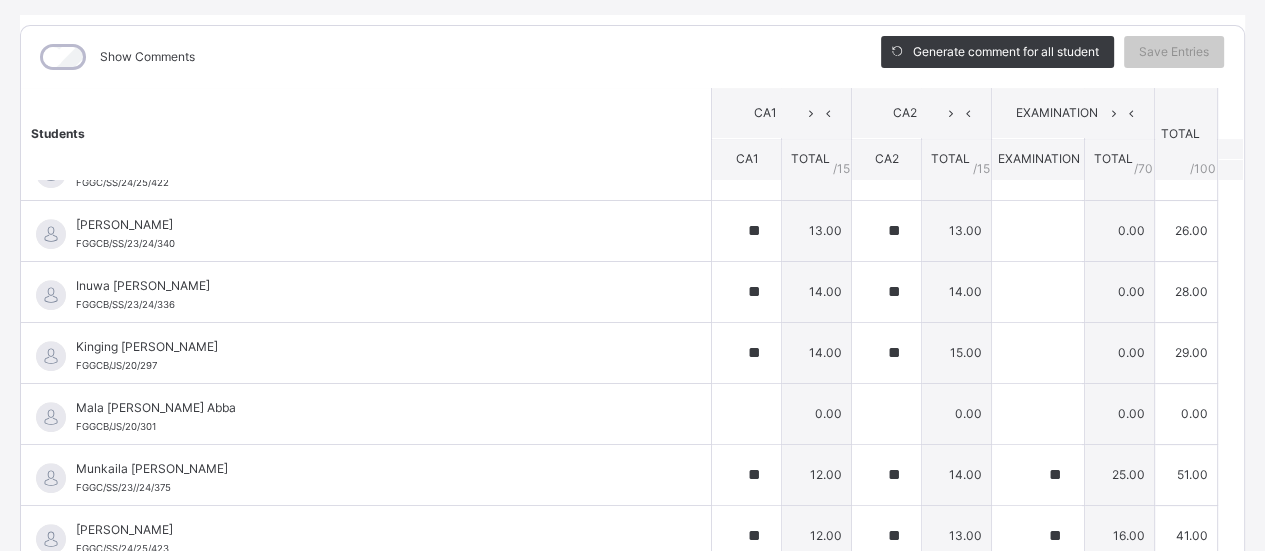 scroll, scrollTop: 697, scrollLeft: 0, axis: vertical 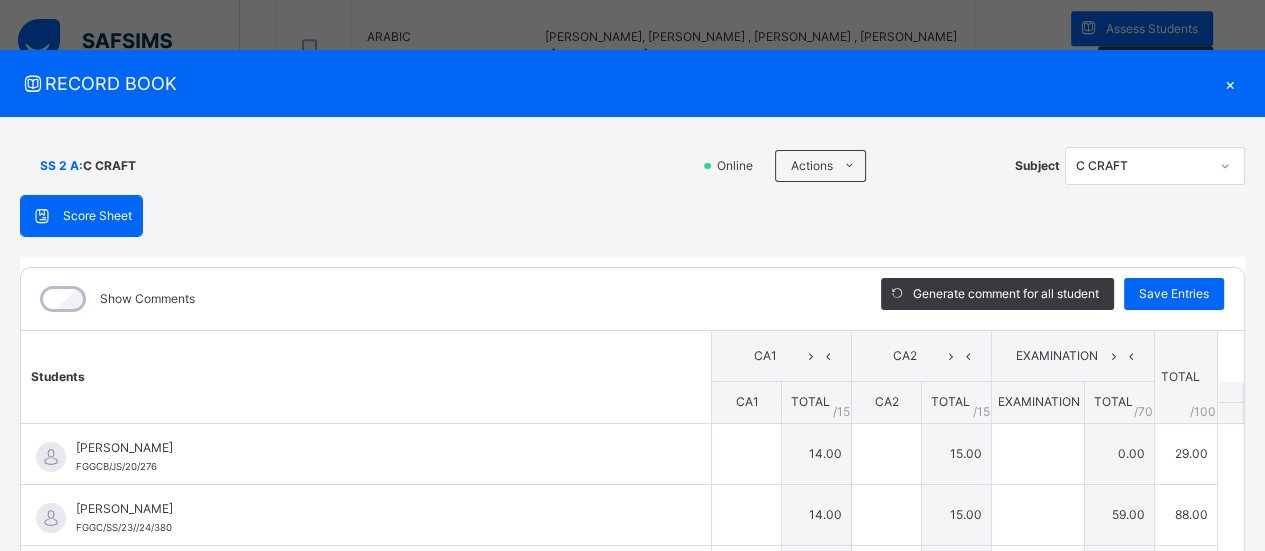 type 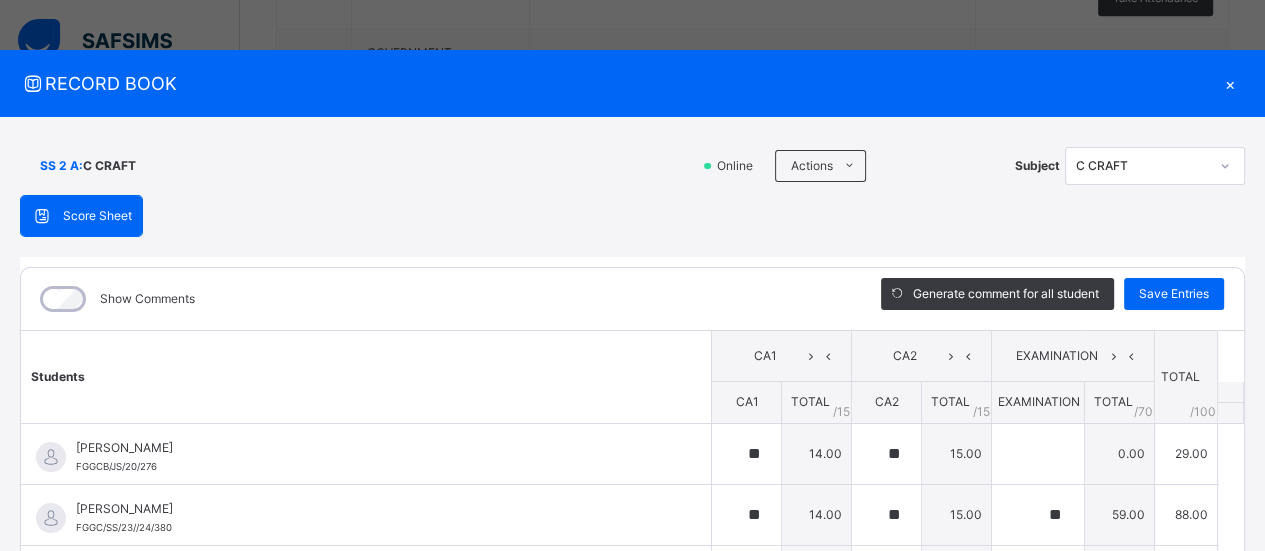 scroll, scrollTop: 1898, scrollLeft: 0, axis: vertical 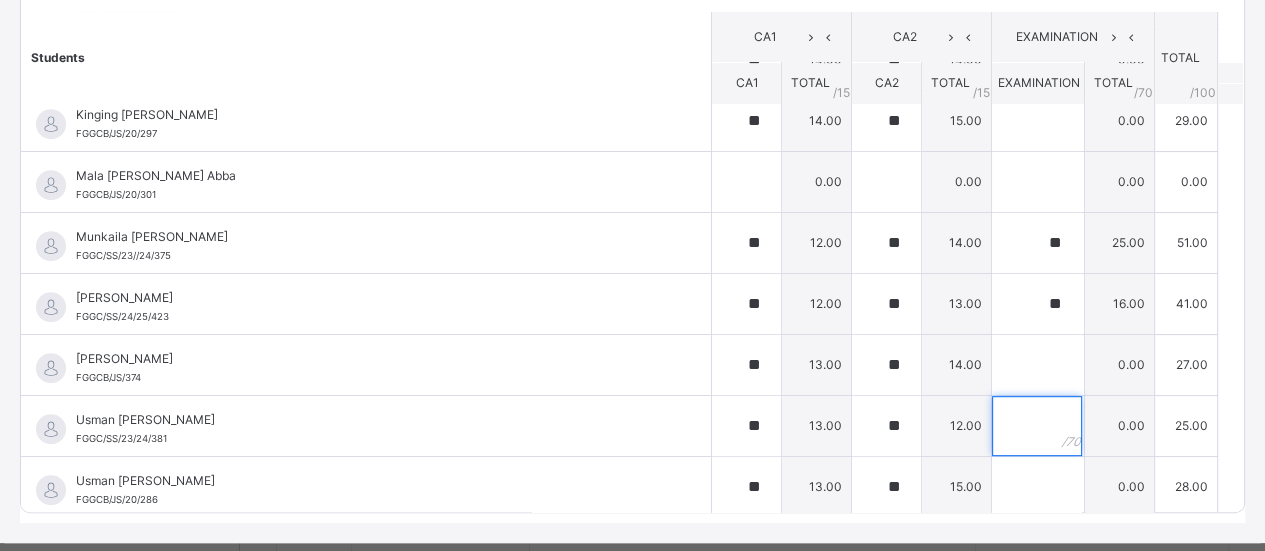 click at bounding box center [1037, 426] 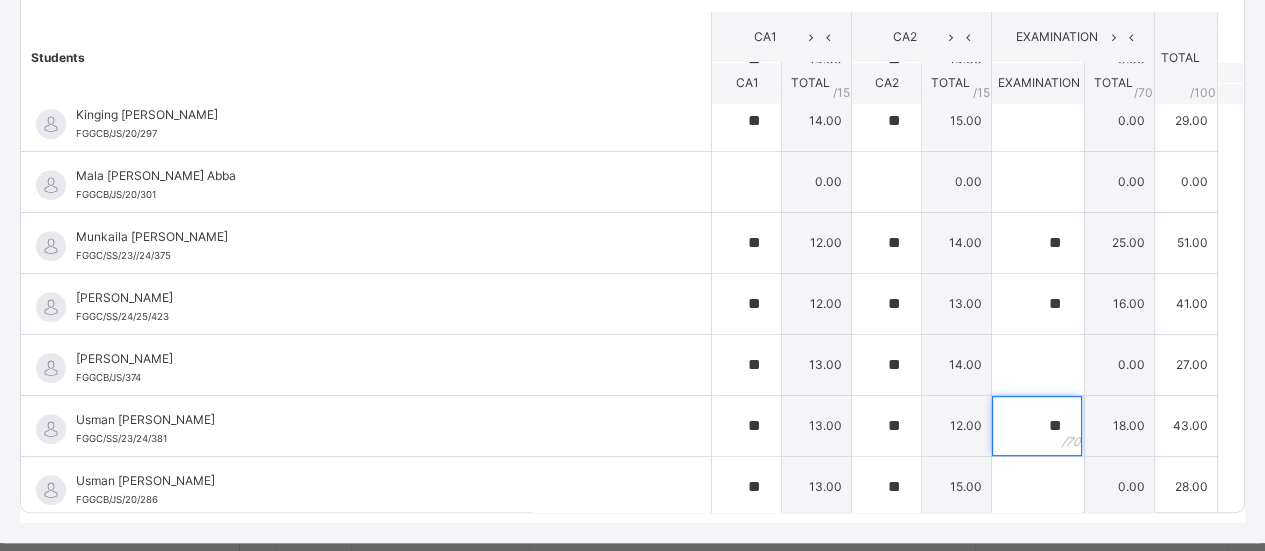 scroll, scrollTop: 359, scrollLeft: 0, axis: vertical 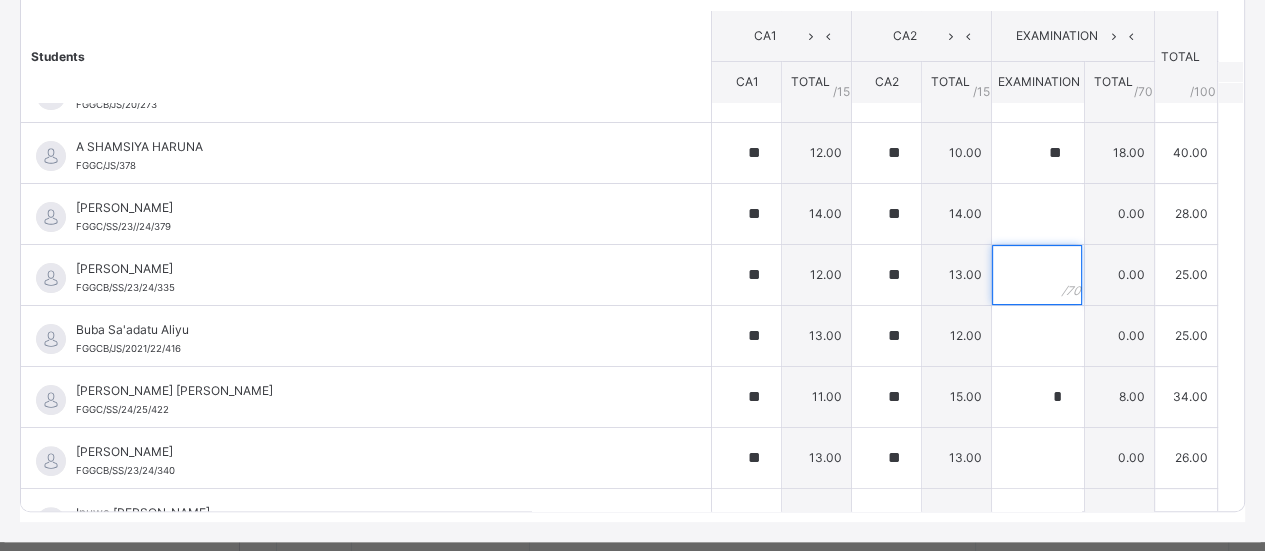 click at bounding box center (1037, 275) 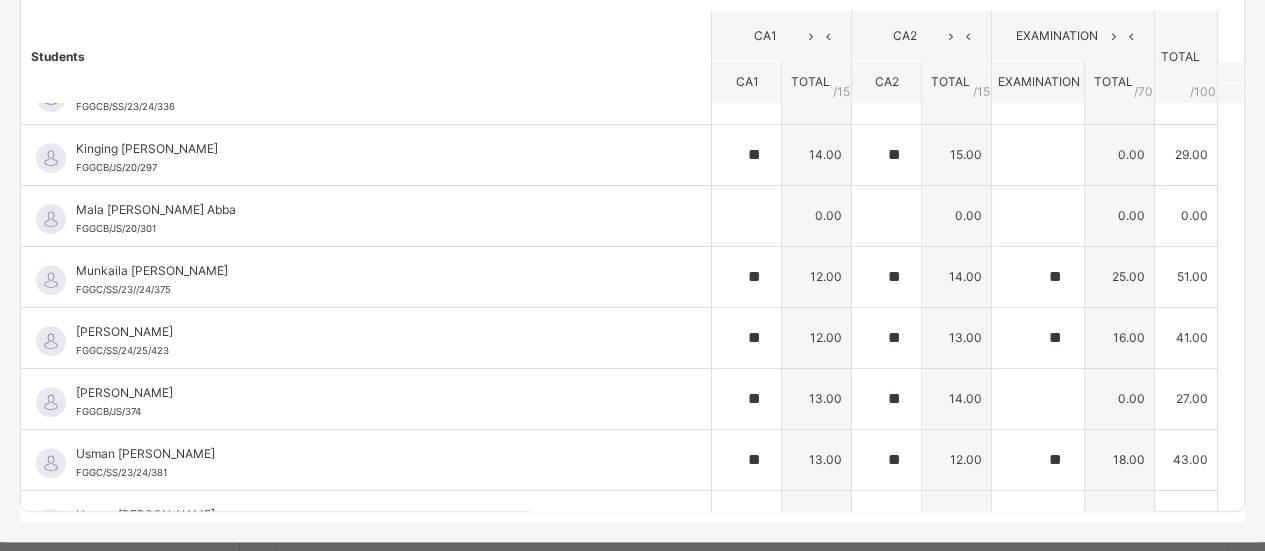 scroll, scrollTop: 869, scrollLeft: 0, axis: vertical 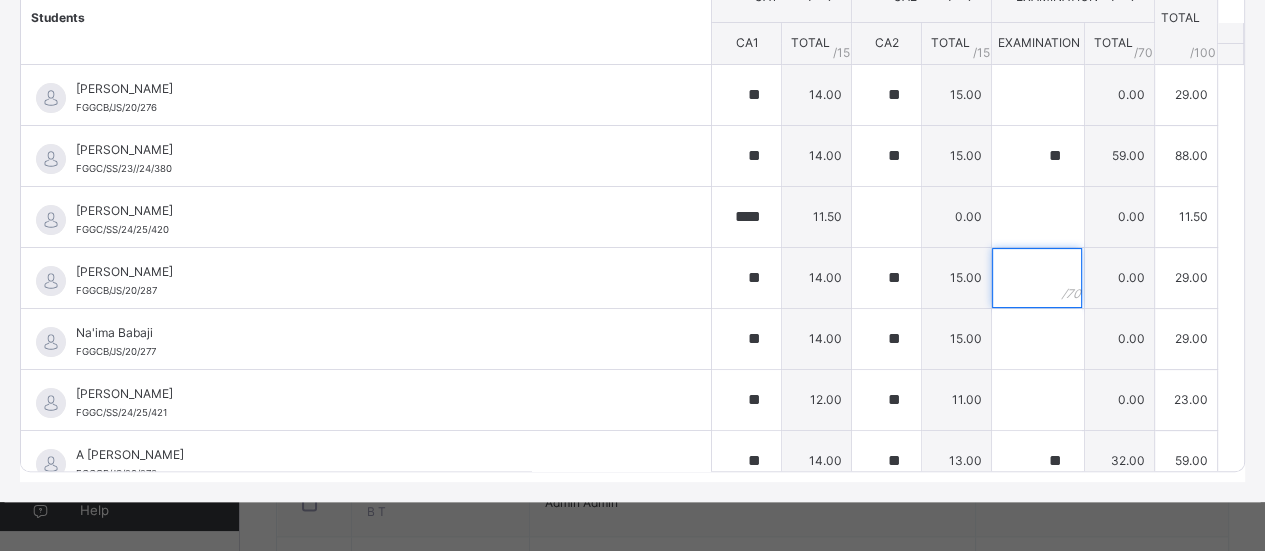 click at bounding box center (1037, 278) 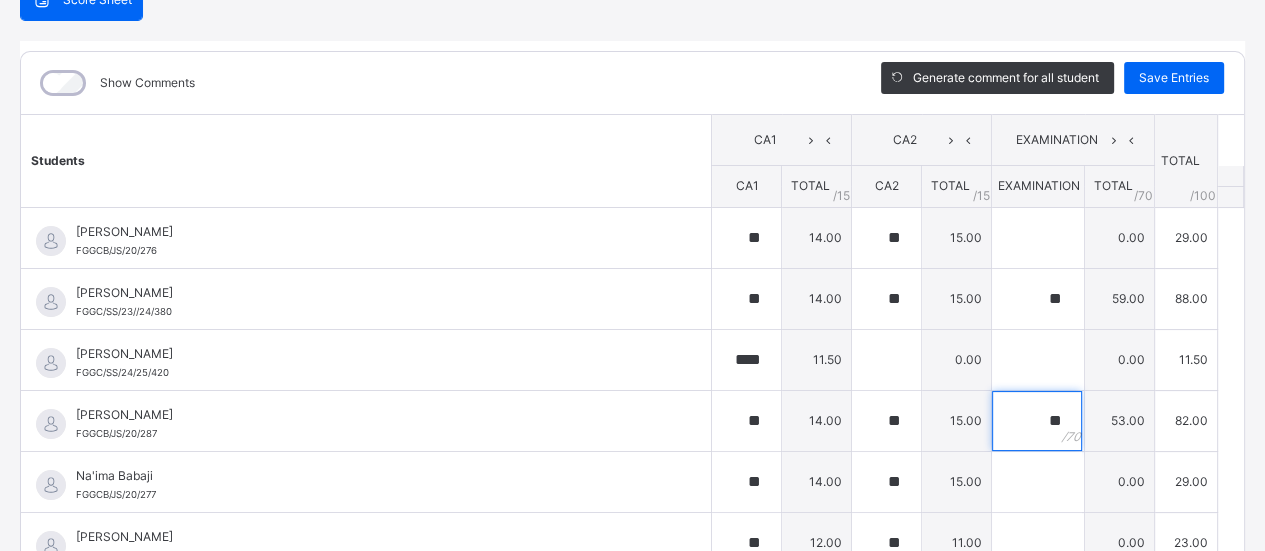 scroll, scrollTop: 214, scrollLeft: 0, axis: vertical 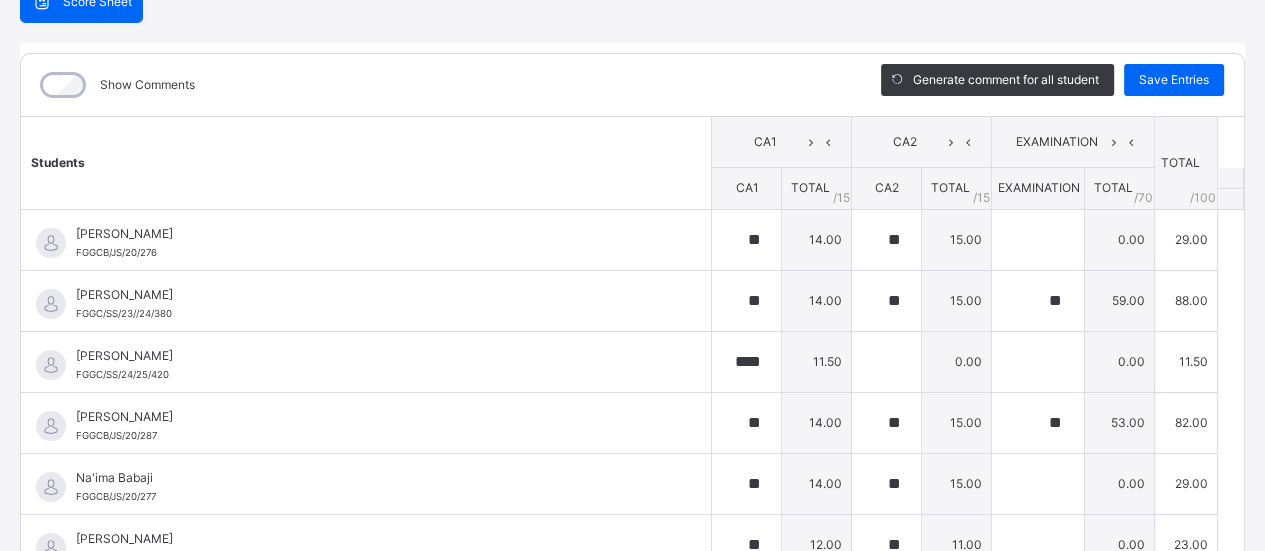 click on "Save Entries" at bounding box center [1174, 80] 